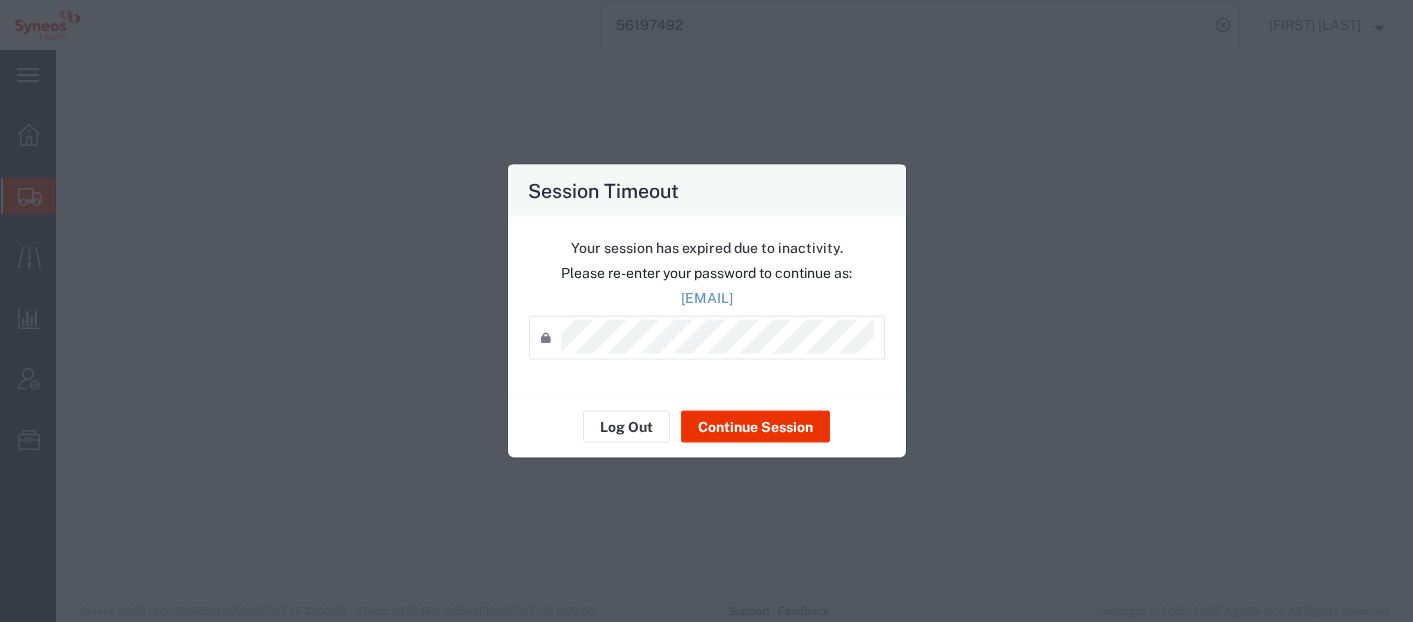 scroll, scrollTop: 0, scrollLeft: 0, axis: both 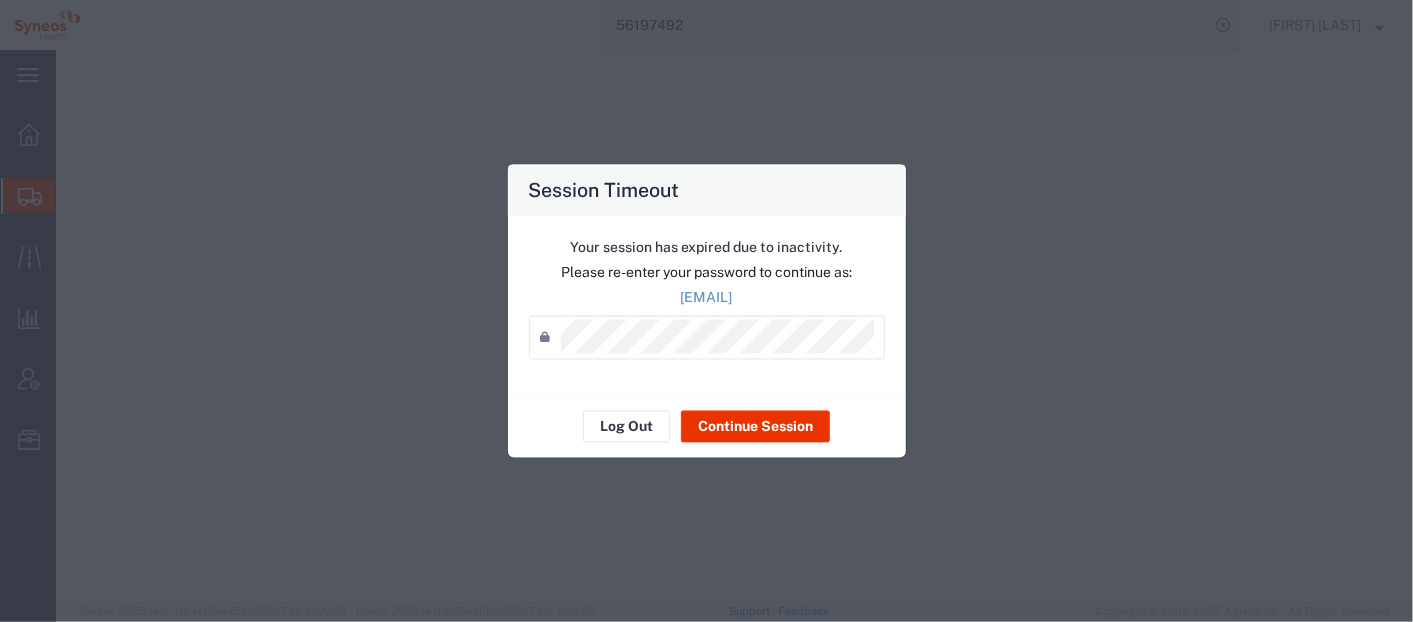 select 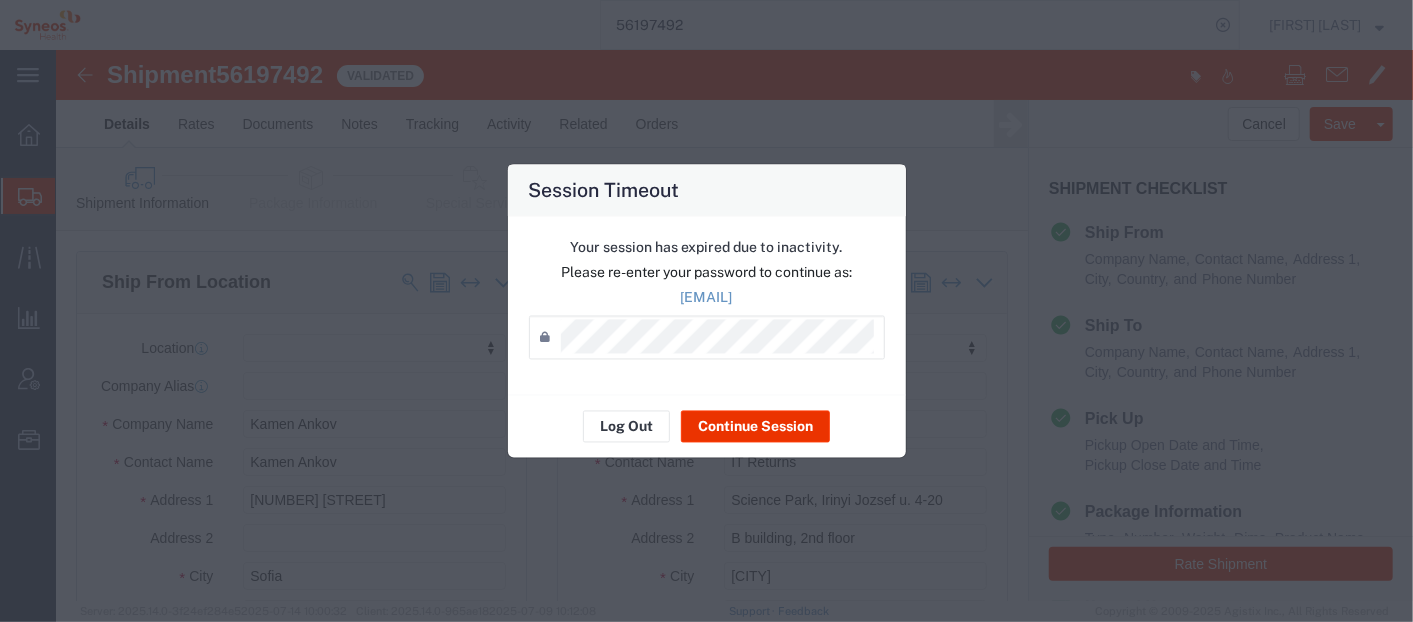 scroll, scrollTop: 964, scrollLeft: 0, axis: vertical 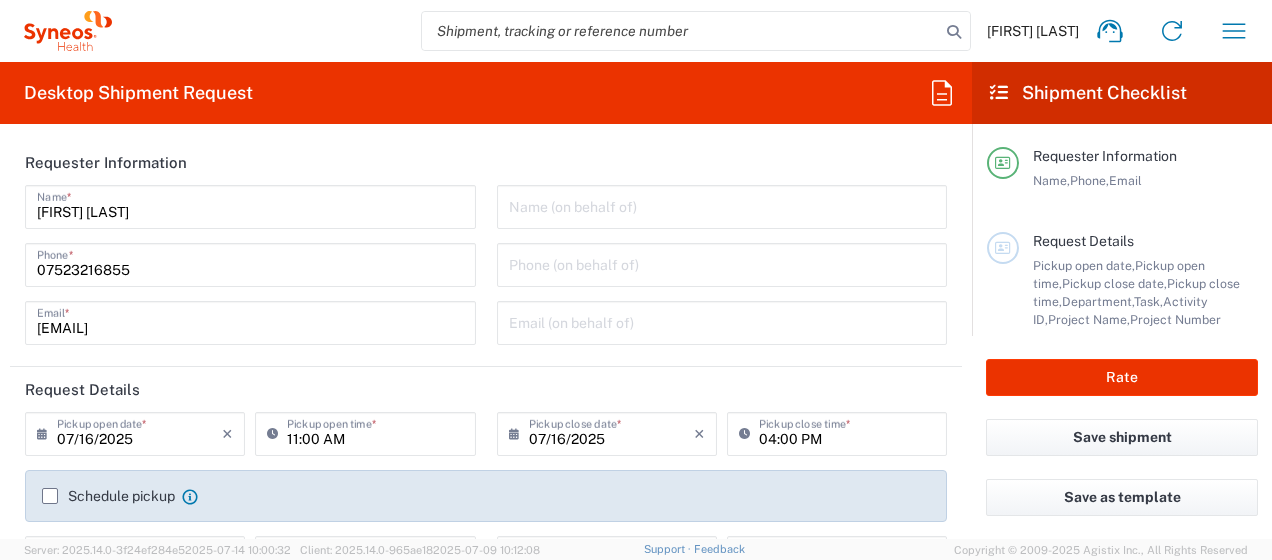 click on "Requester Information" 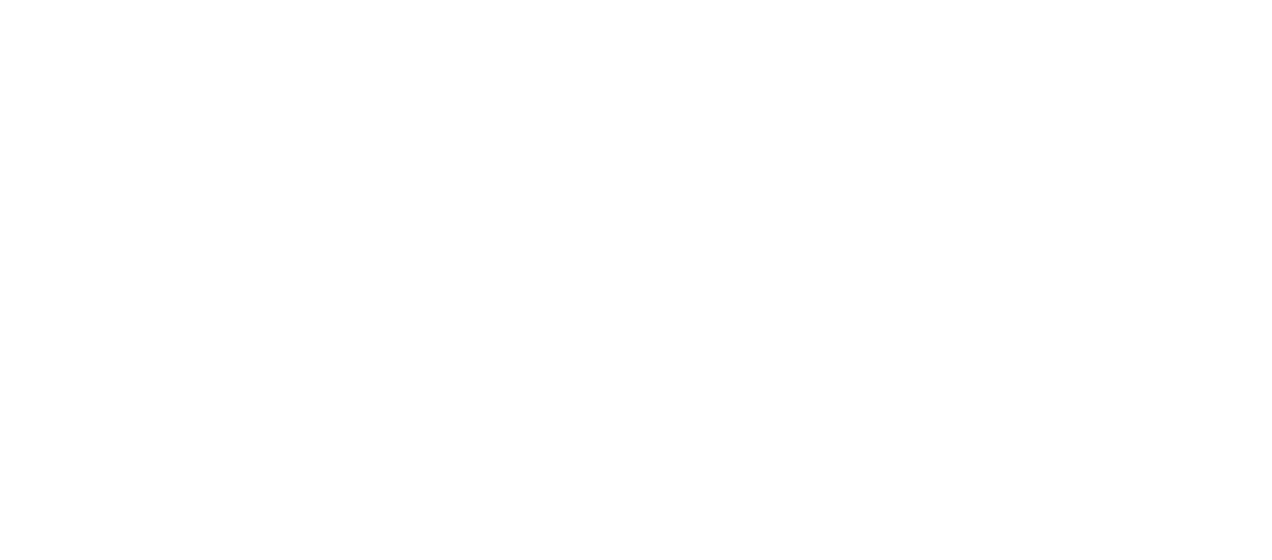 scroll, scrollTop: 0, scrollLeft: 0, axis: both 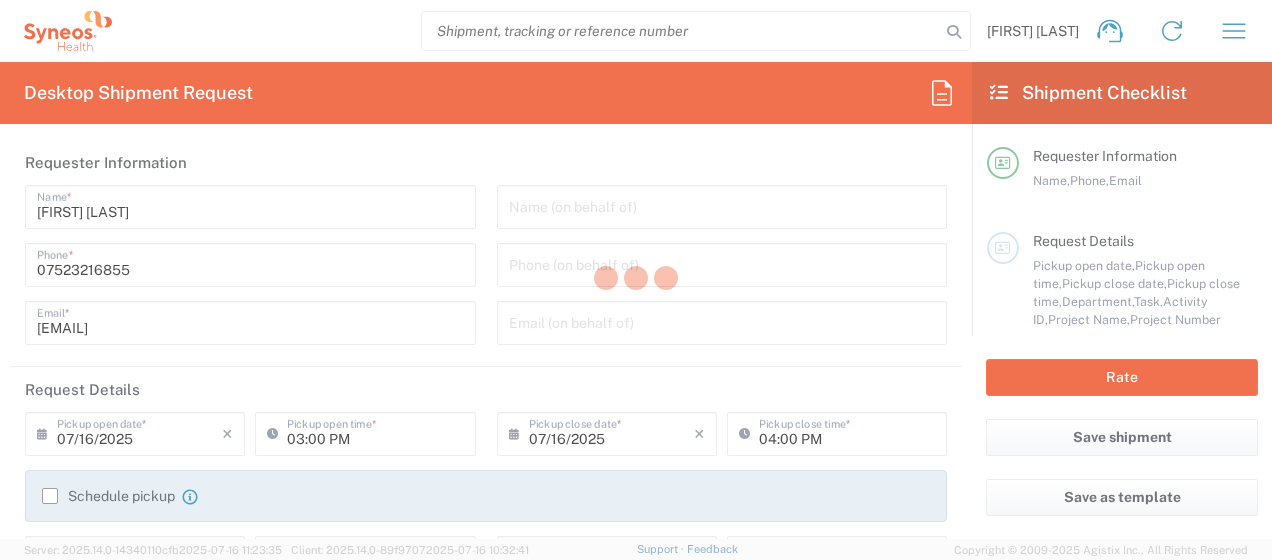 type on "8350" 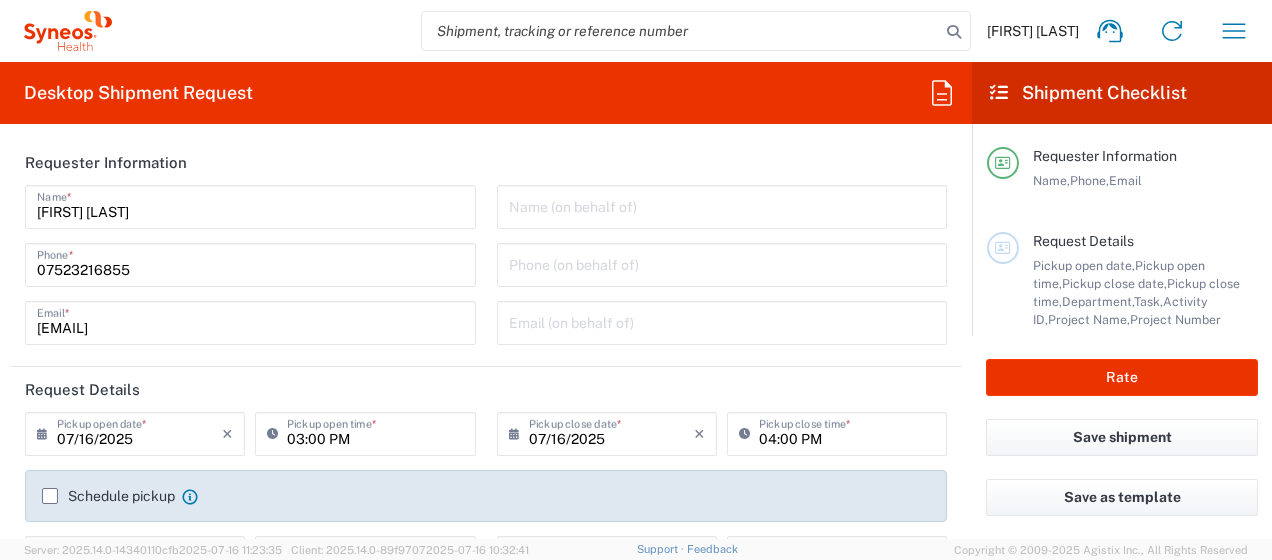 type on "Syneos Health UK Limited" 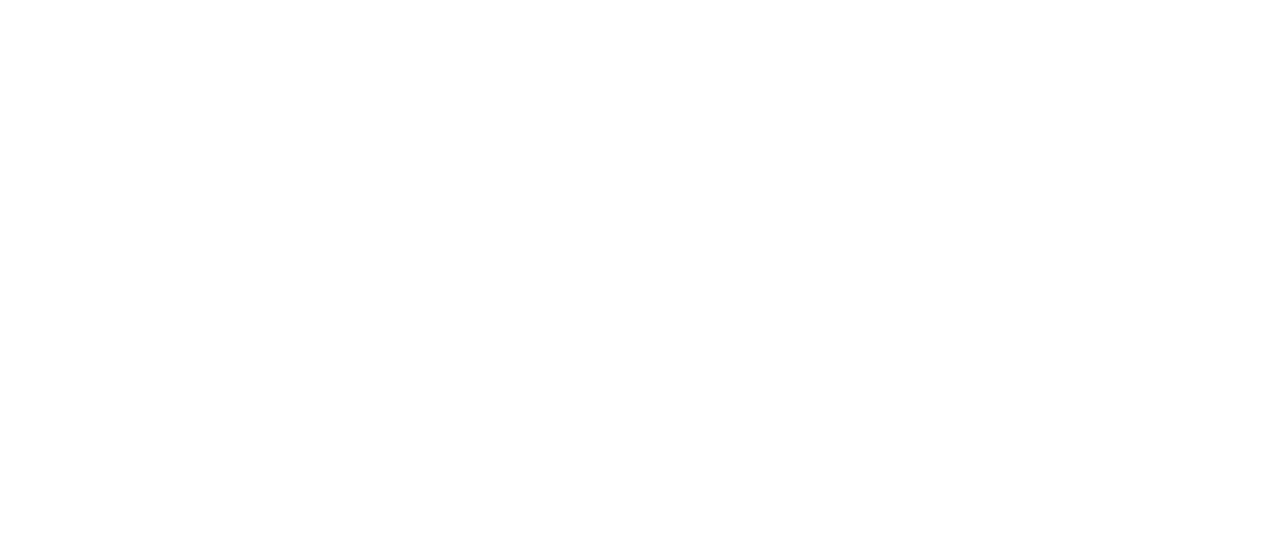 scroll, scrollTop: 0, scrollLeft: 0, axis: both 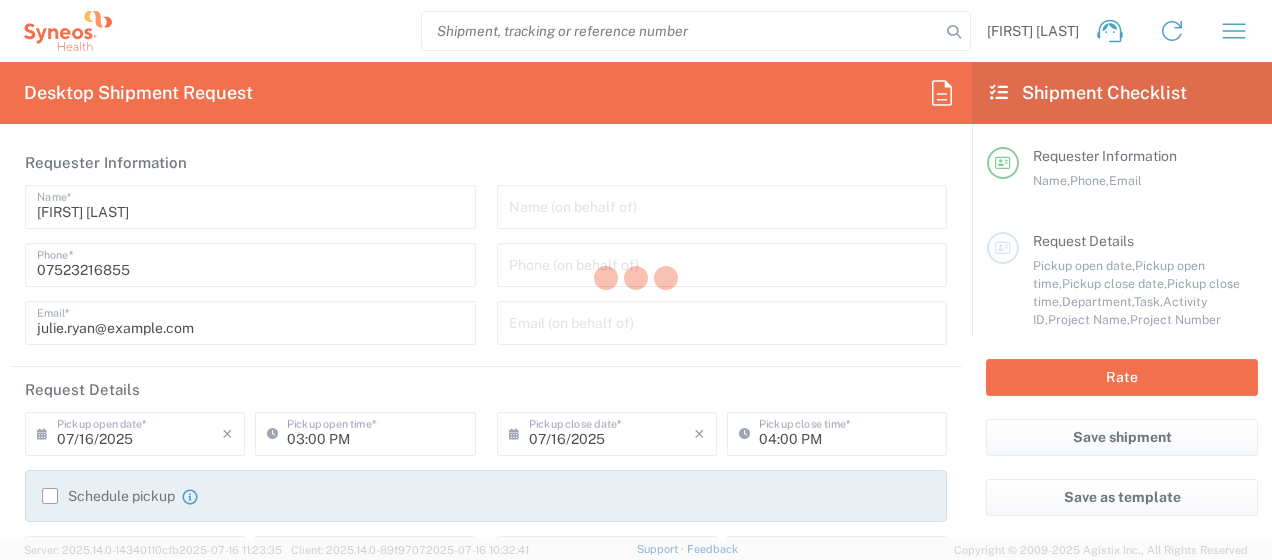 type on "8350" 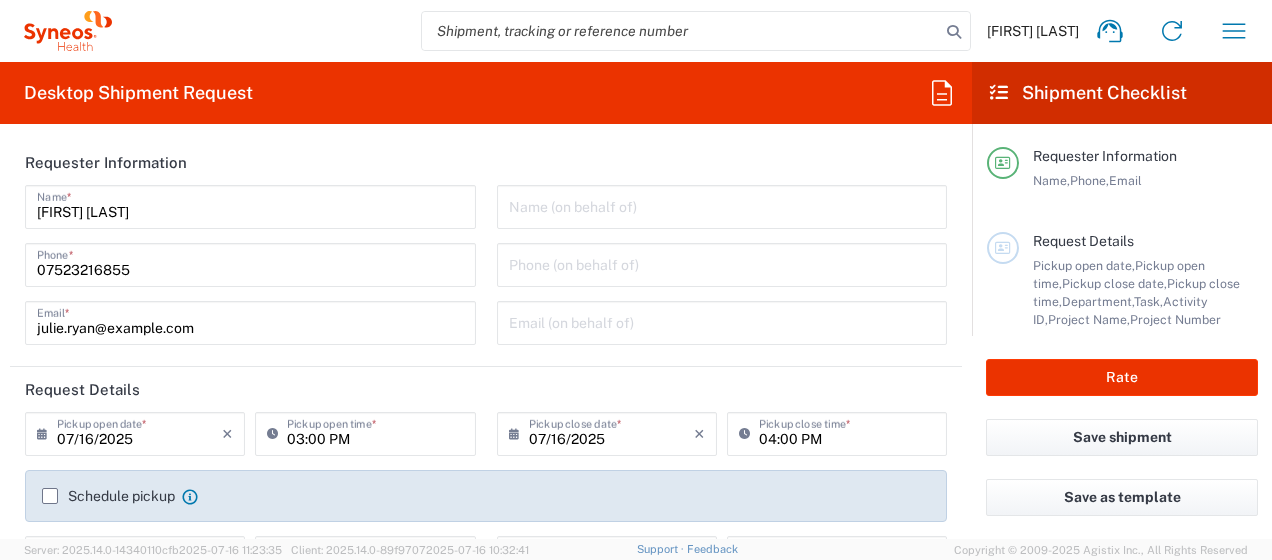 type on "United Kingdom" 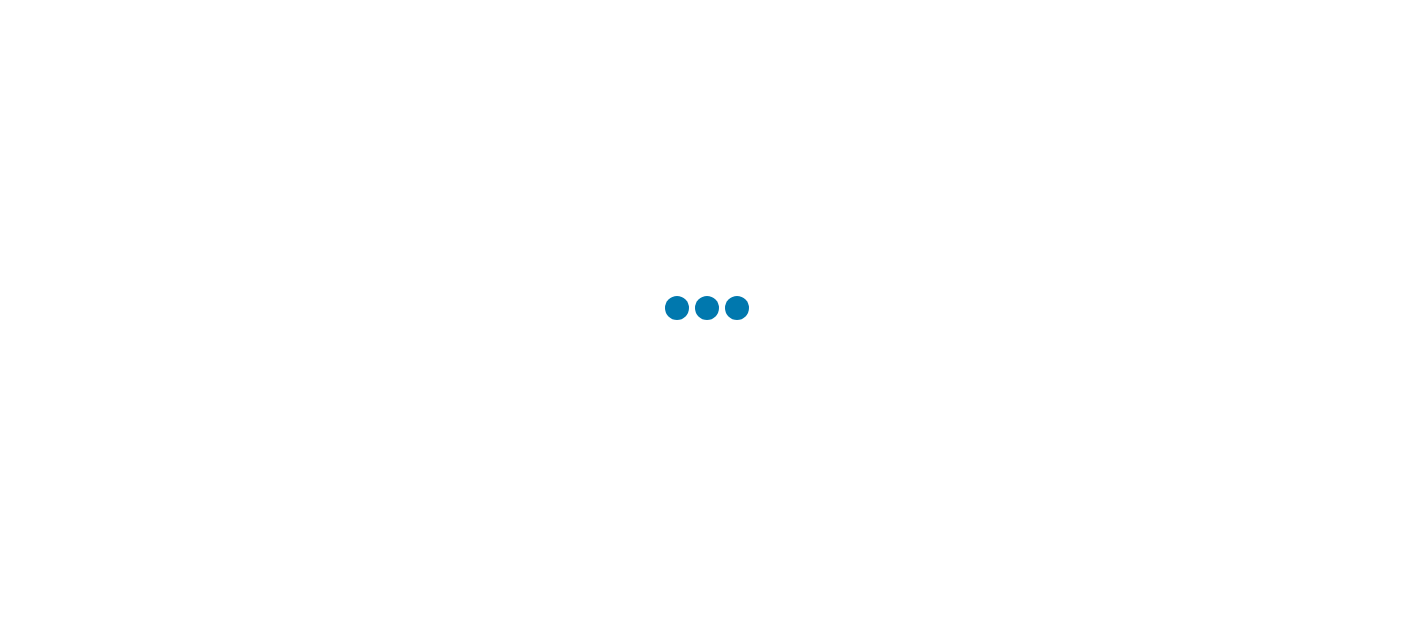 scroll, scrollTop: 0, scrollLeft: 0, axis: both 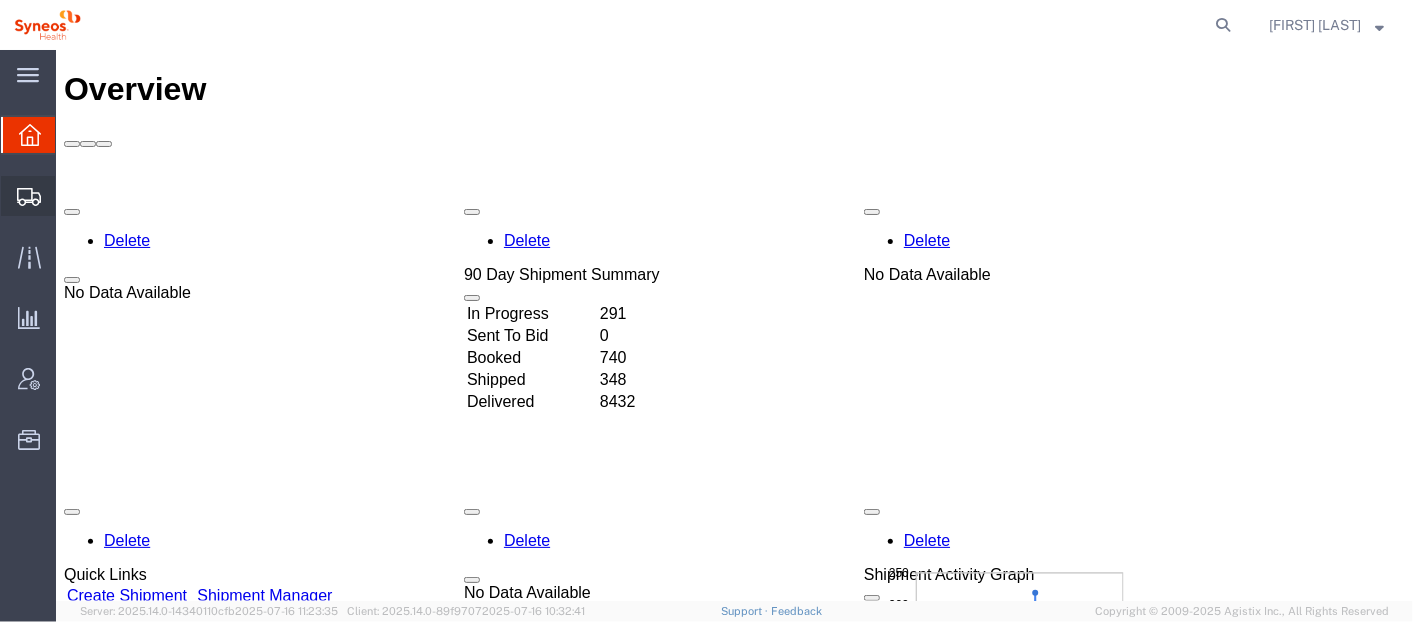 click on "Shipment Manager" 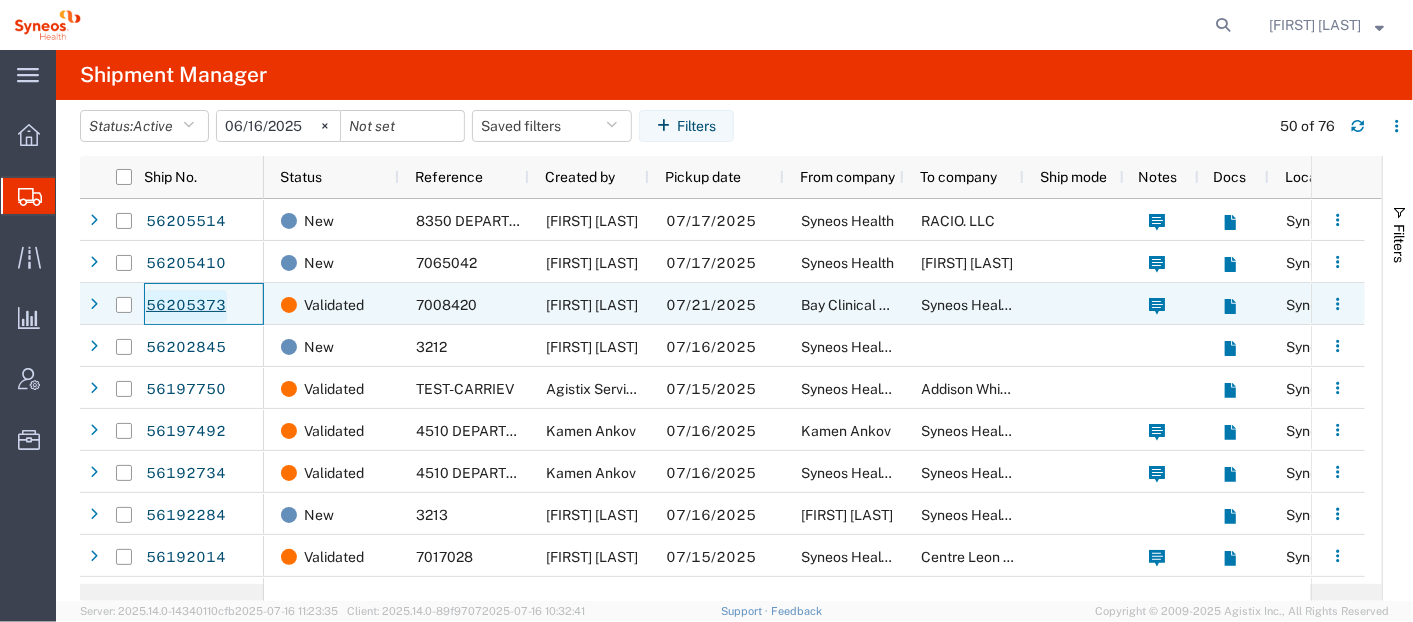click on "56205373" 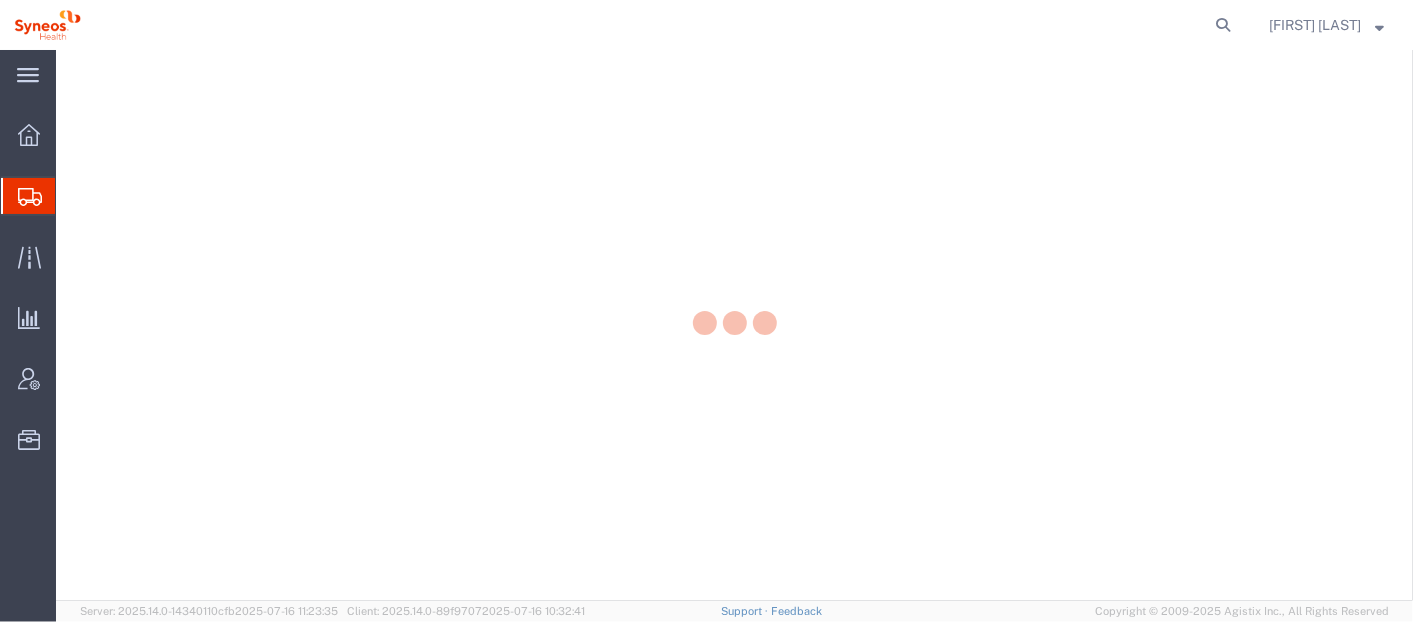 scroll, scrollTop: 0, scrollLeft: 0, axis: both 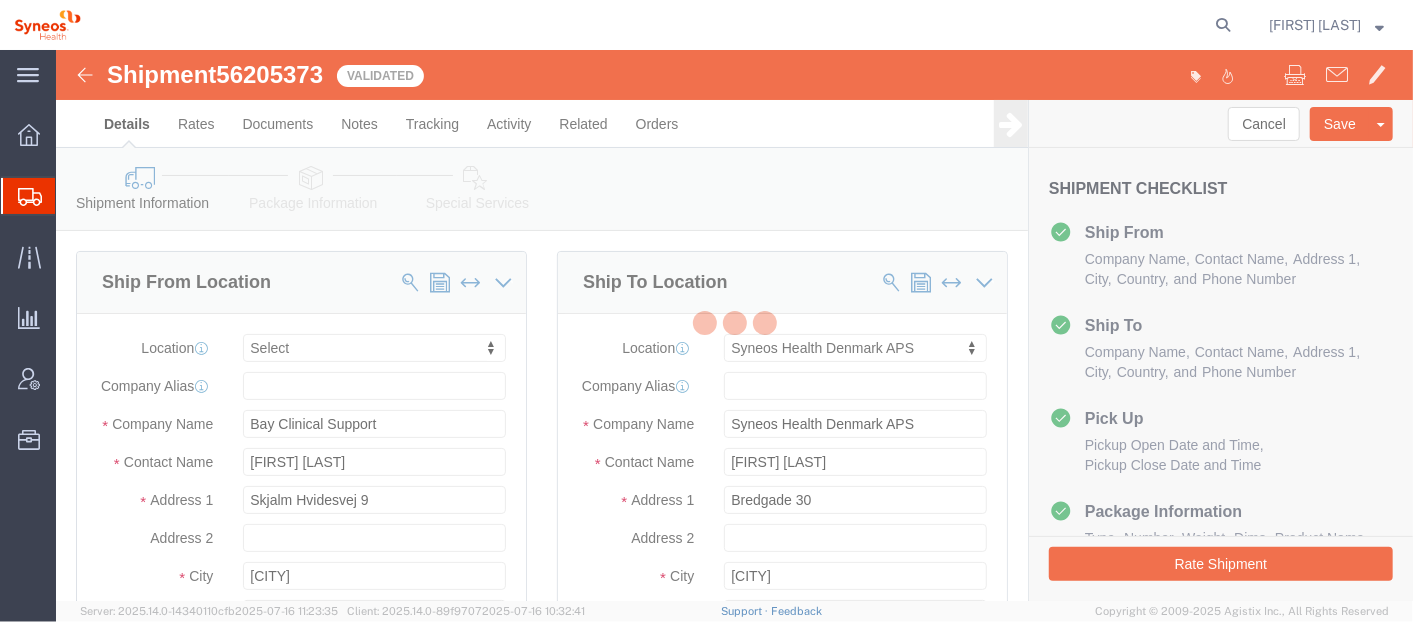 select 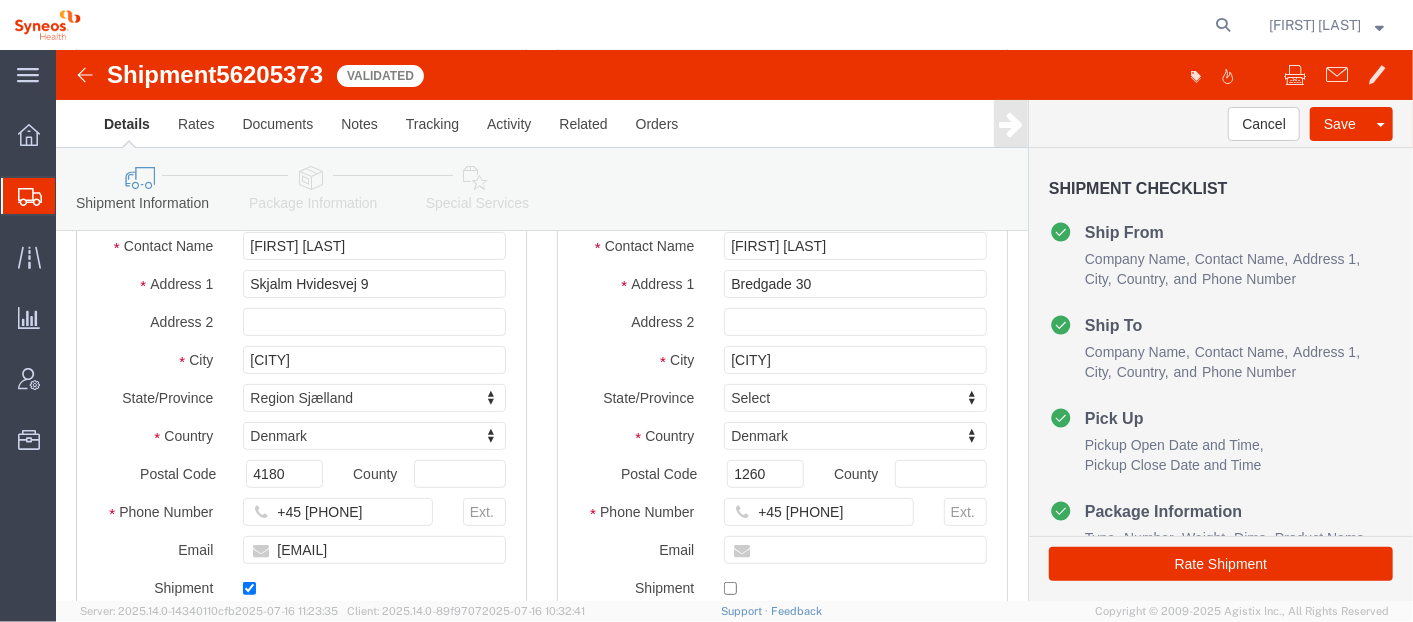 scroll, scrollTop: 218, scrollLeft: 0, axis: vertical 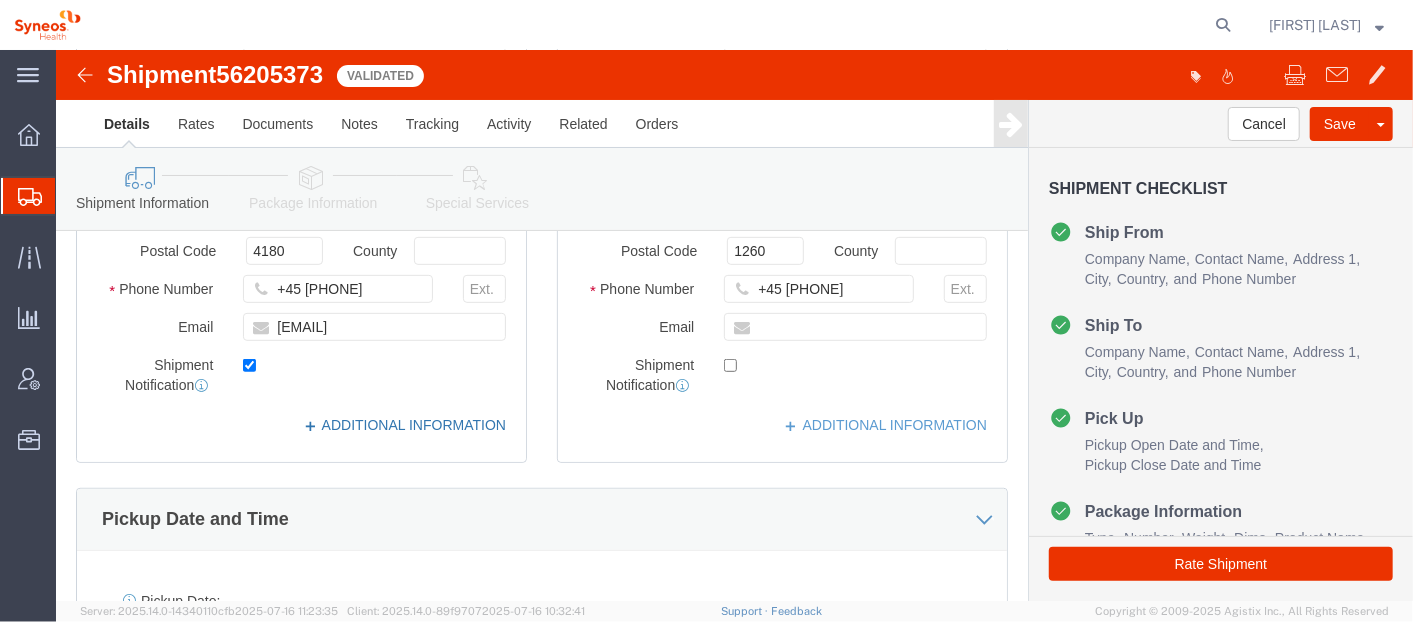 click on "ADDITIONAL INFORMATION" 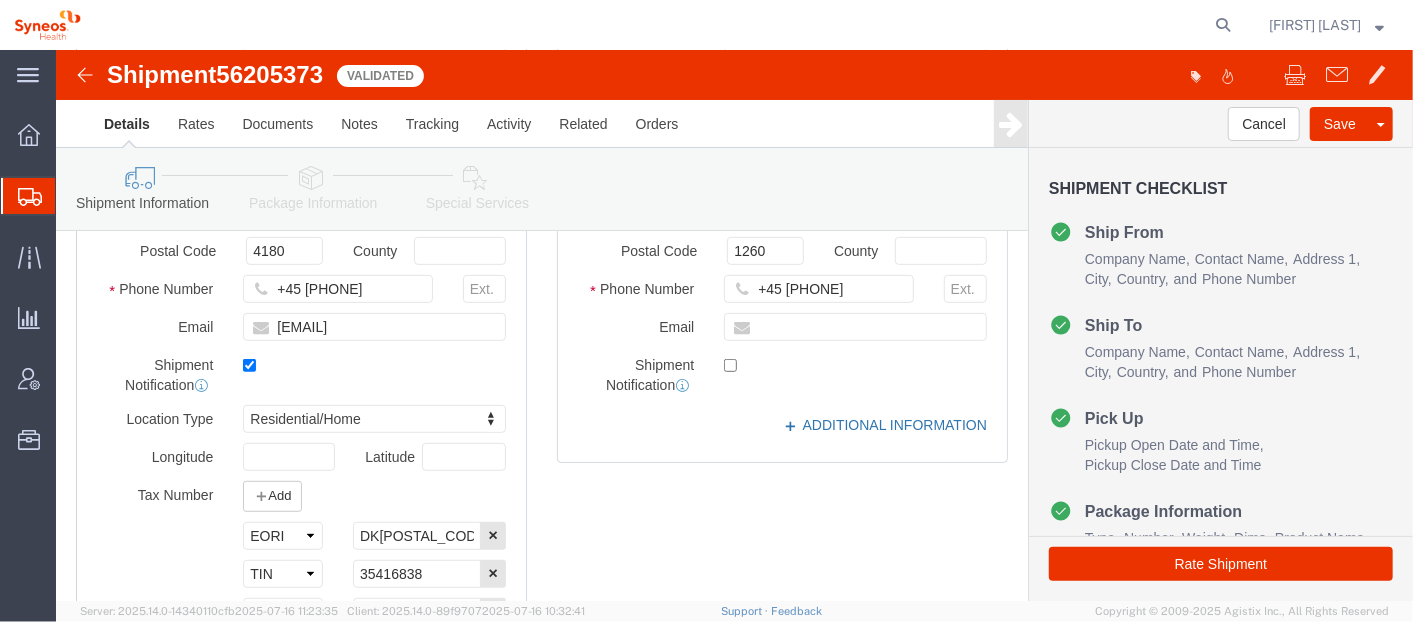 click on "ADDITIONAL INFORMATION" 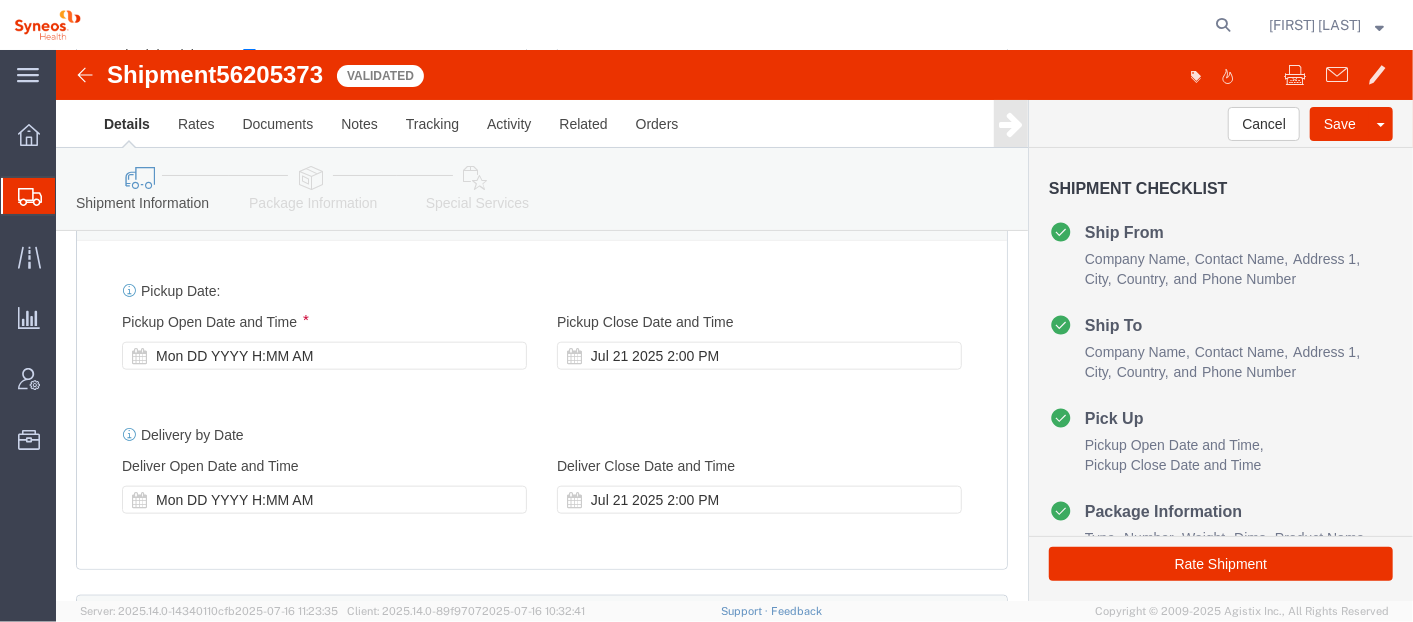 scroll, scrollTop: 1035, scrollLeft: 0, axis: vertical 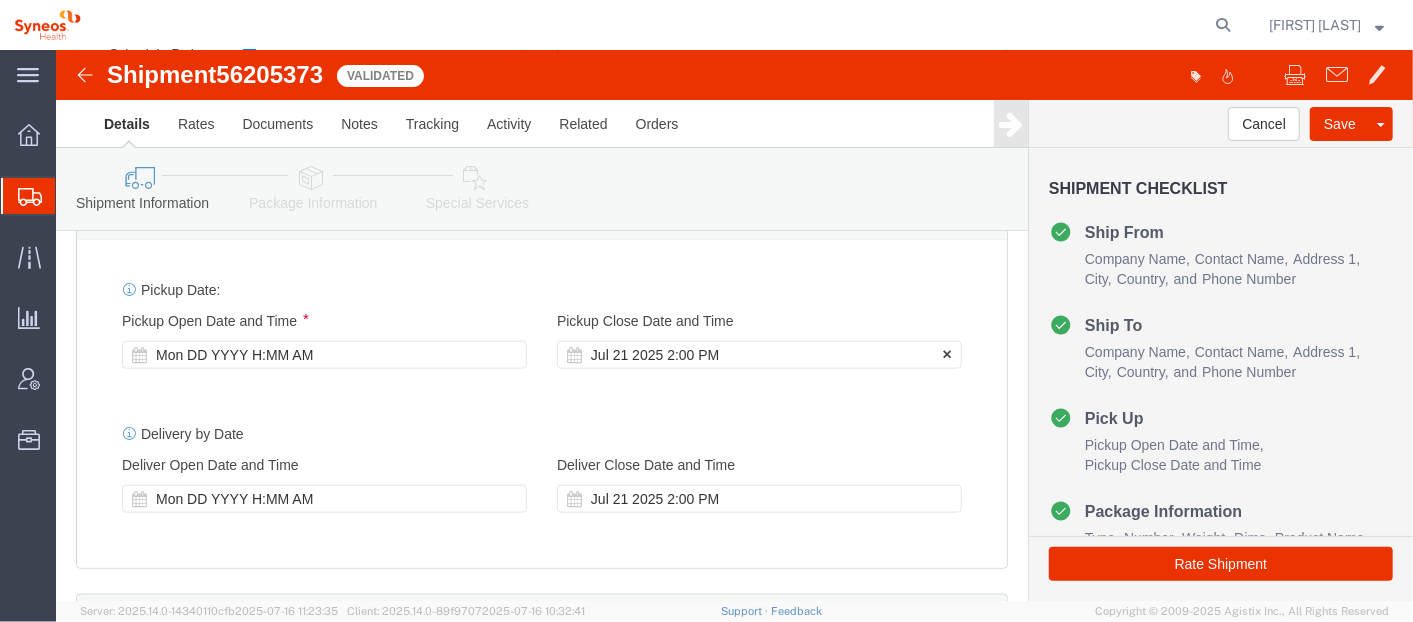 click on "Jul 21 2025 2:00 PM" 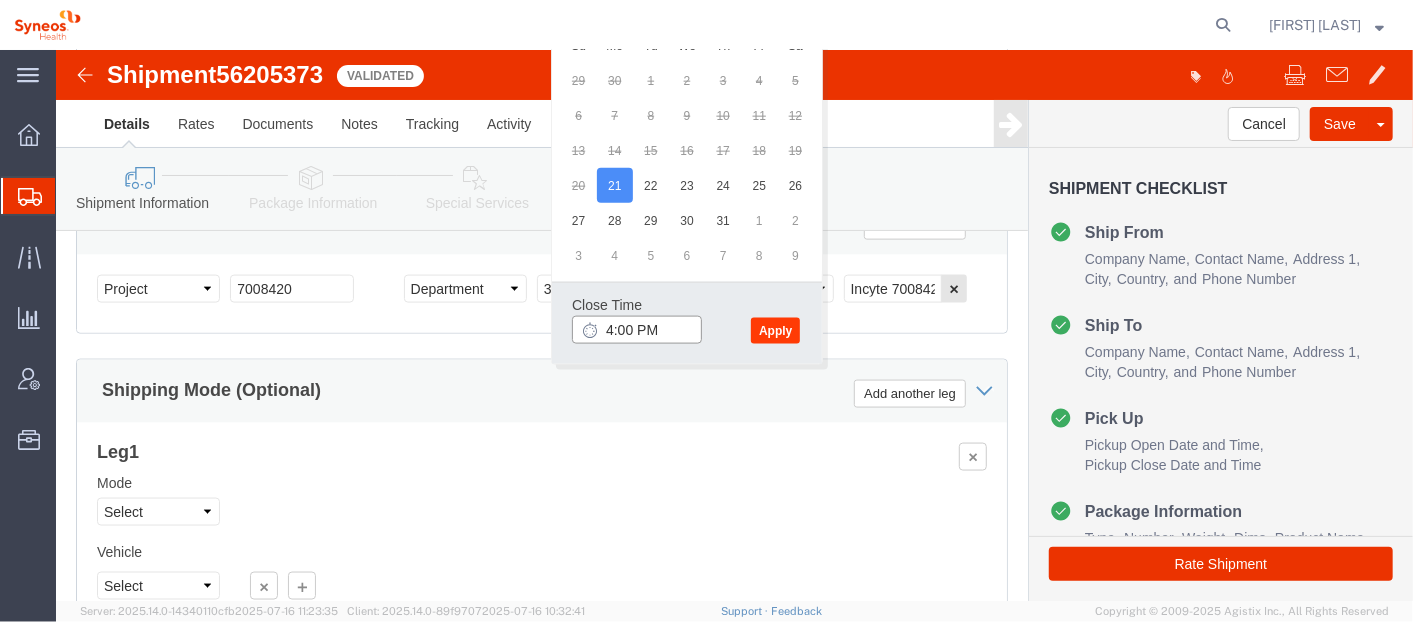 type on "4:00 PM" 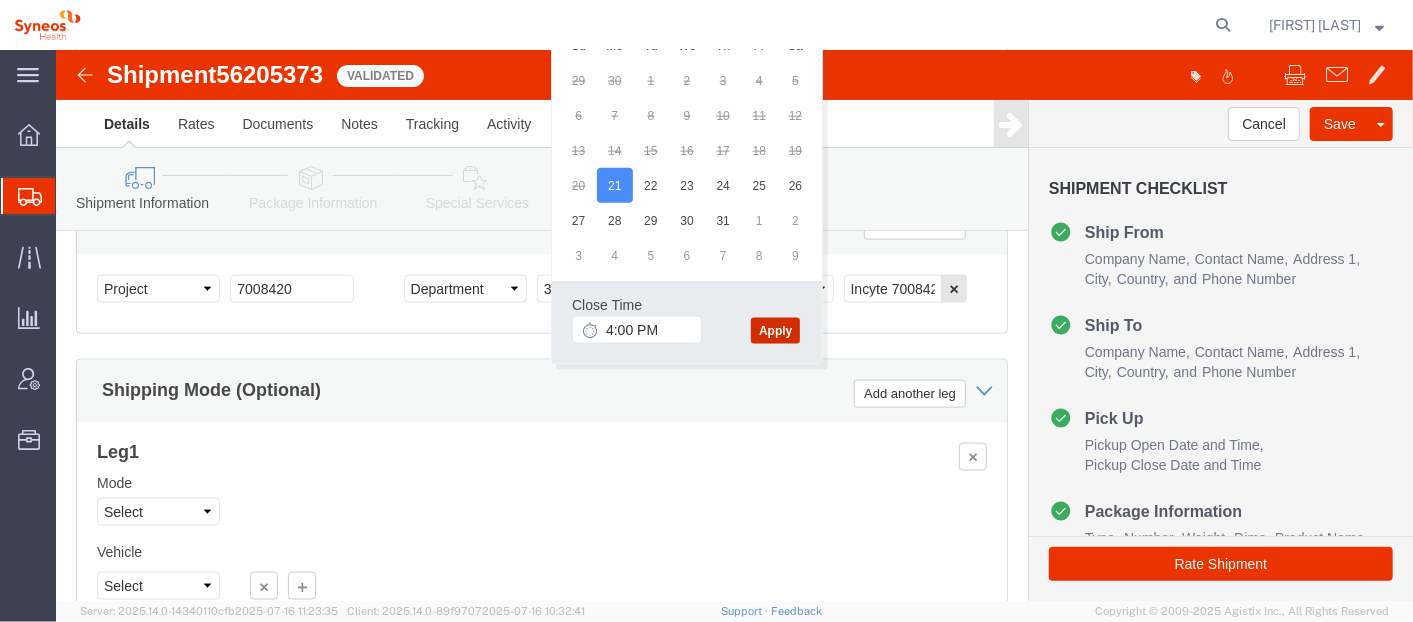 click on "Apply" 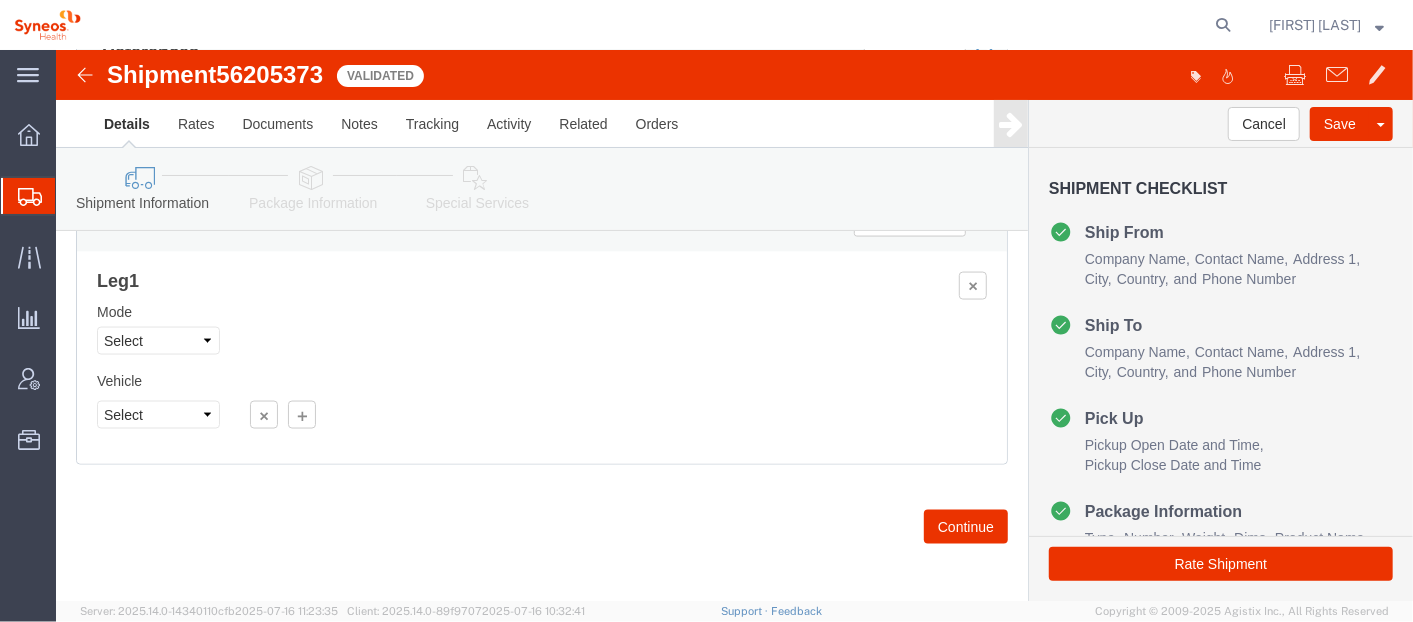 scroll, scrollTop: 1614, scrollLeft: 0, axis: vertical 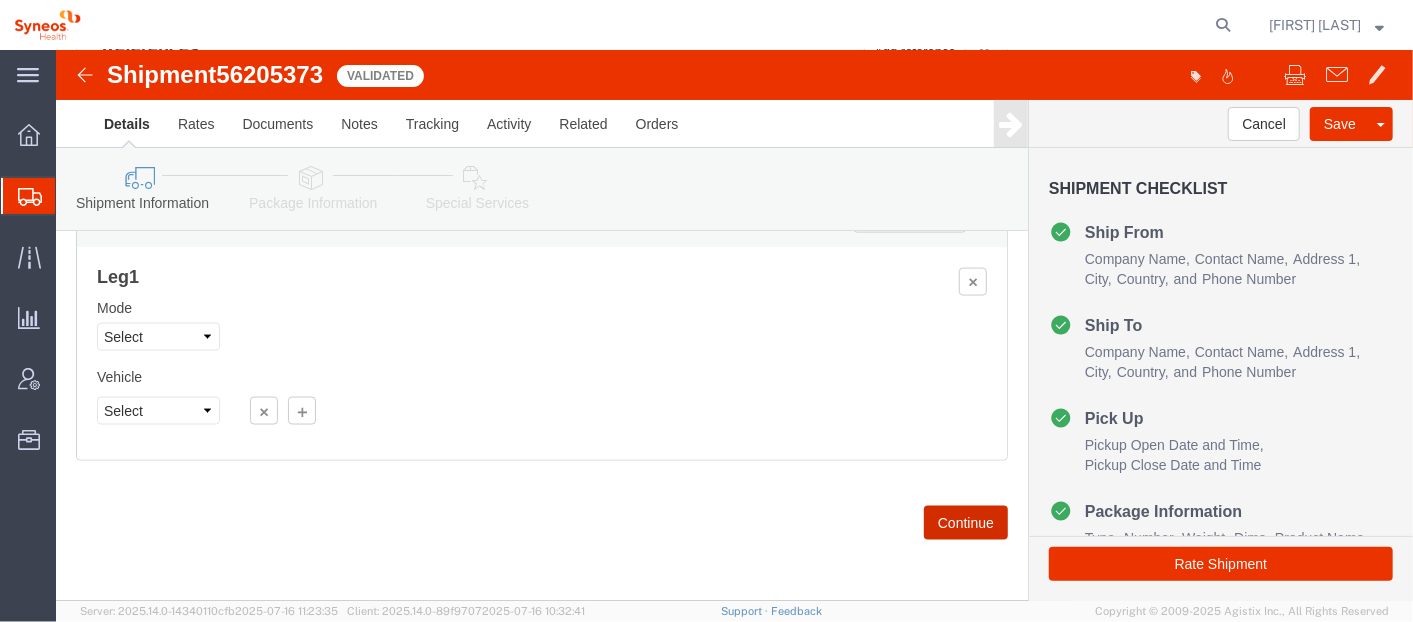 click on "Continue" 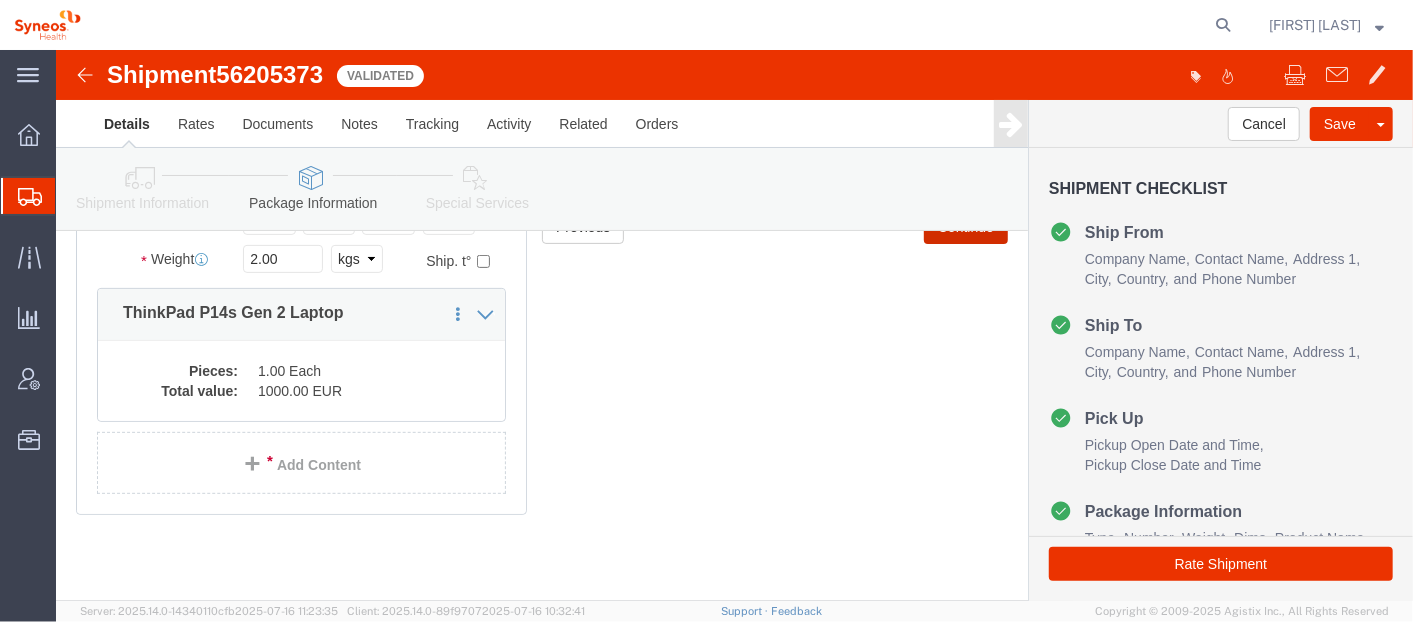 scroll, scrollTop: 0, scrollLeft: 0, axis: both 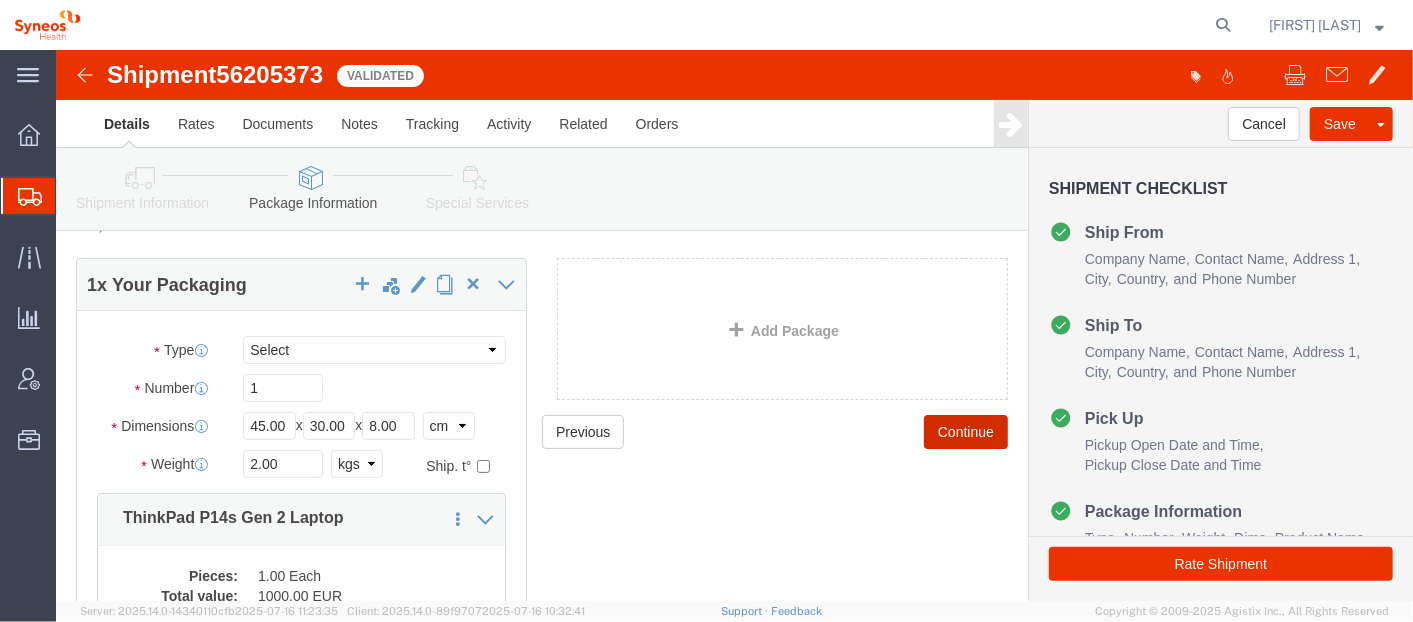 click on "Continue" 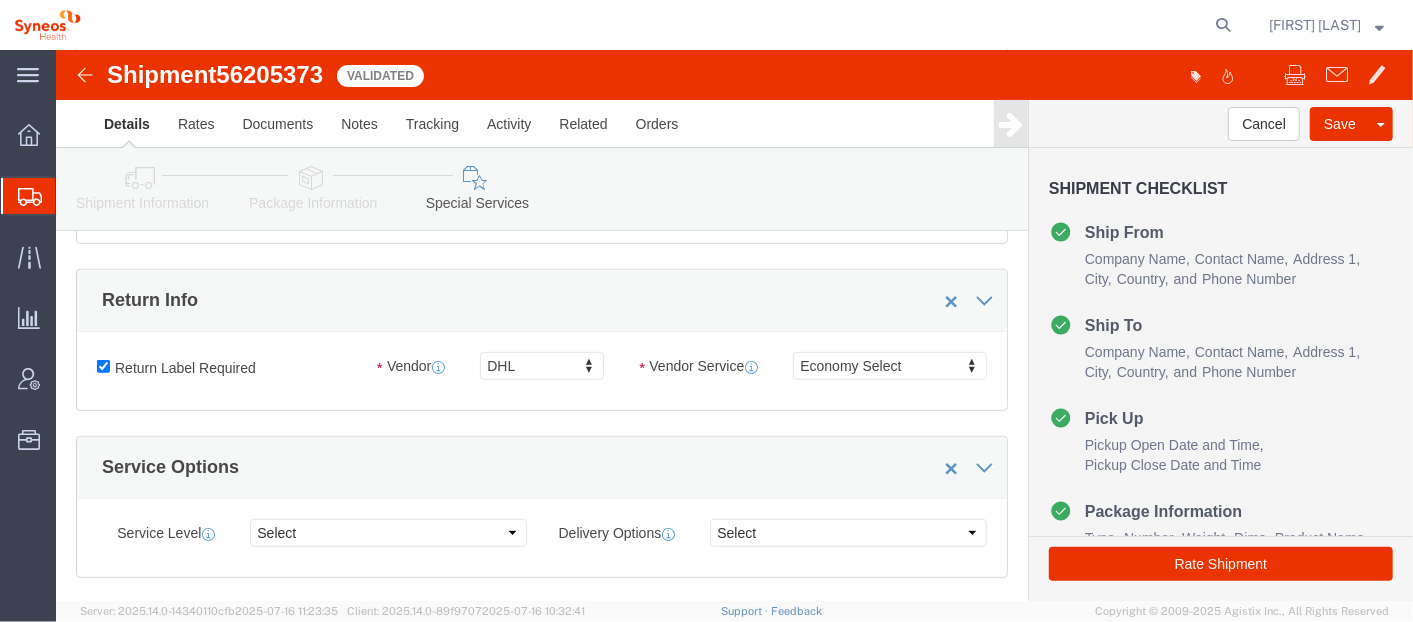 scroll, scrollTop: 554, scrollLeft: 0, axis: vertical 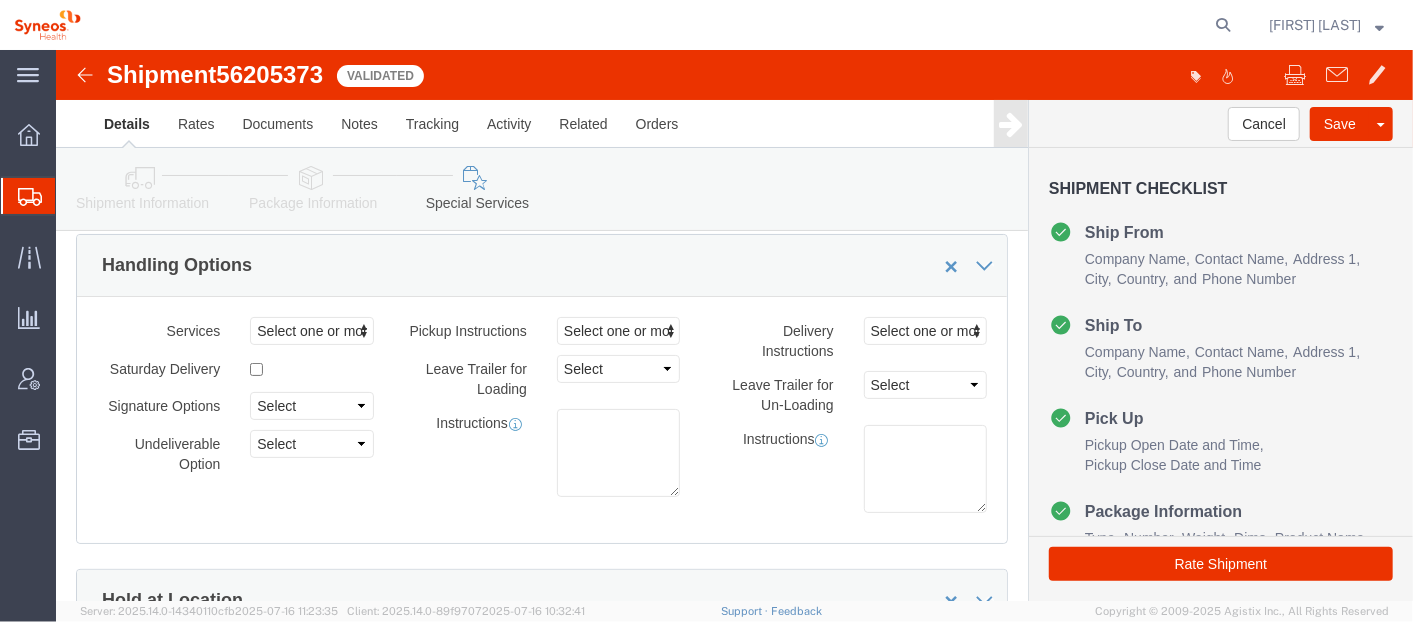 click on "56205373" 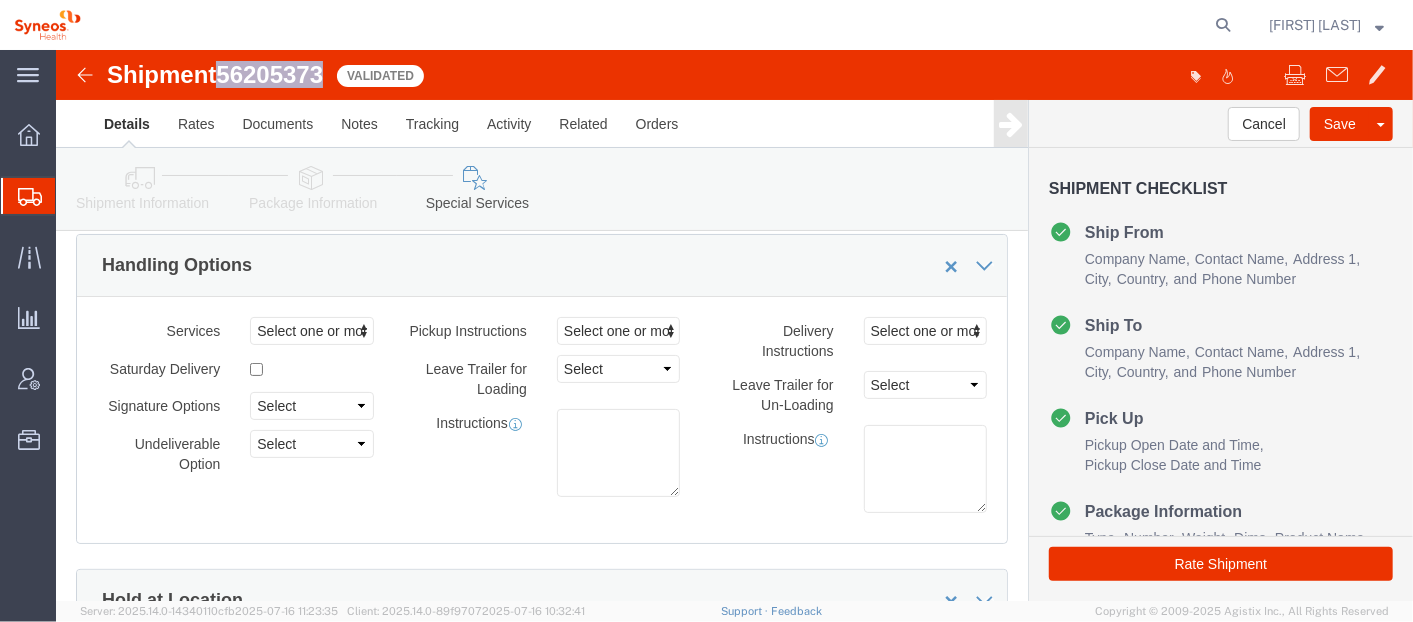 click on "56205373" 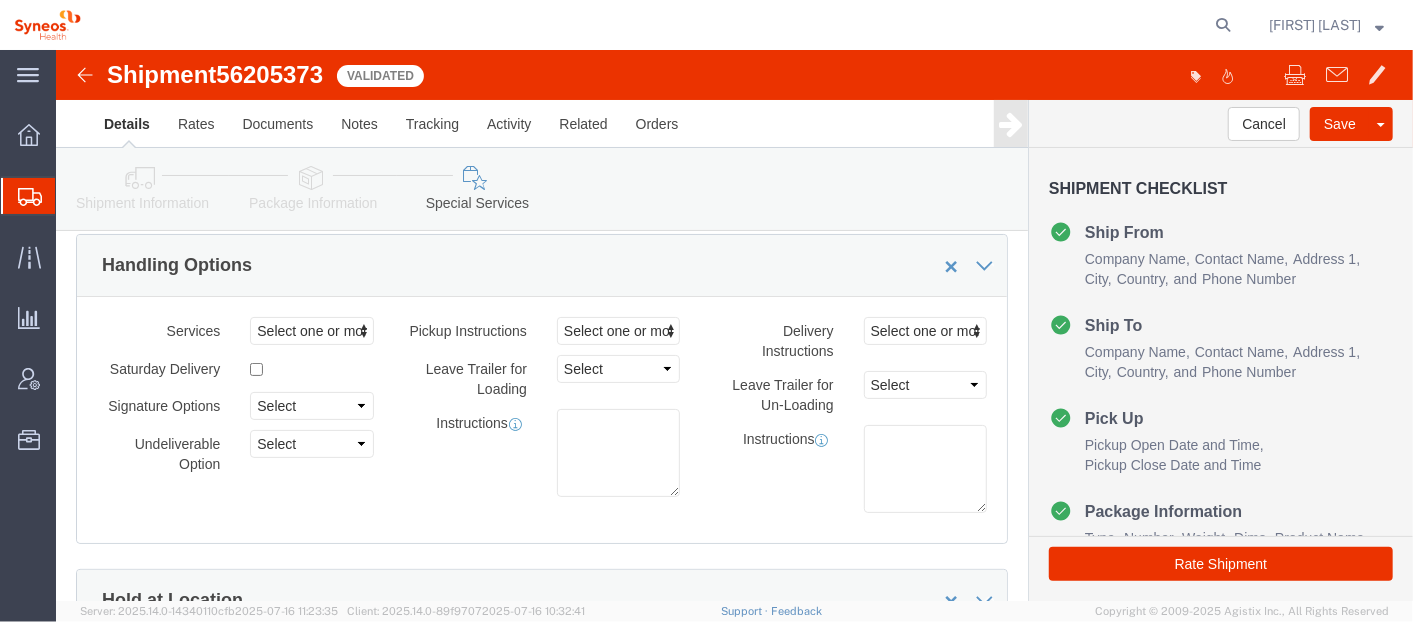 click on "Shipment Checklist" 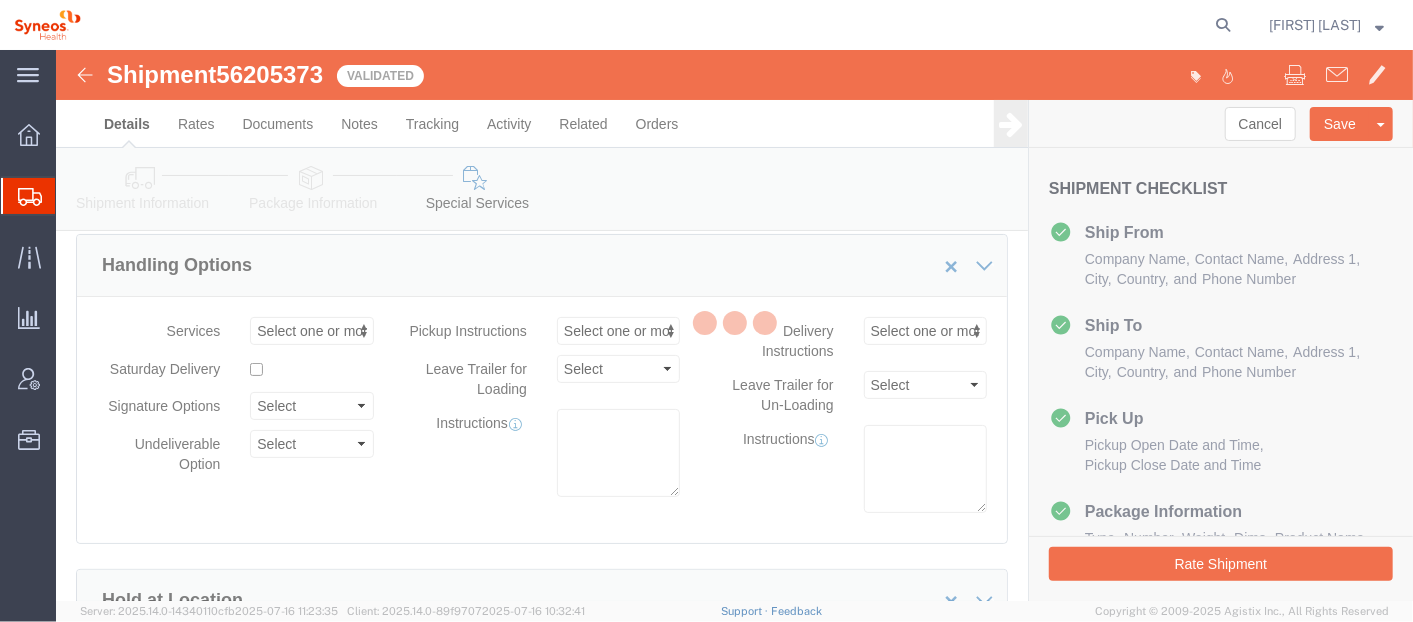 select on "61565" 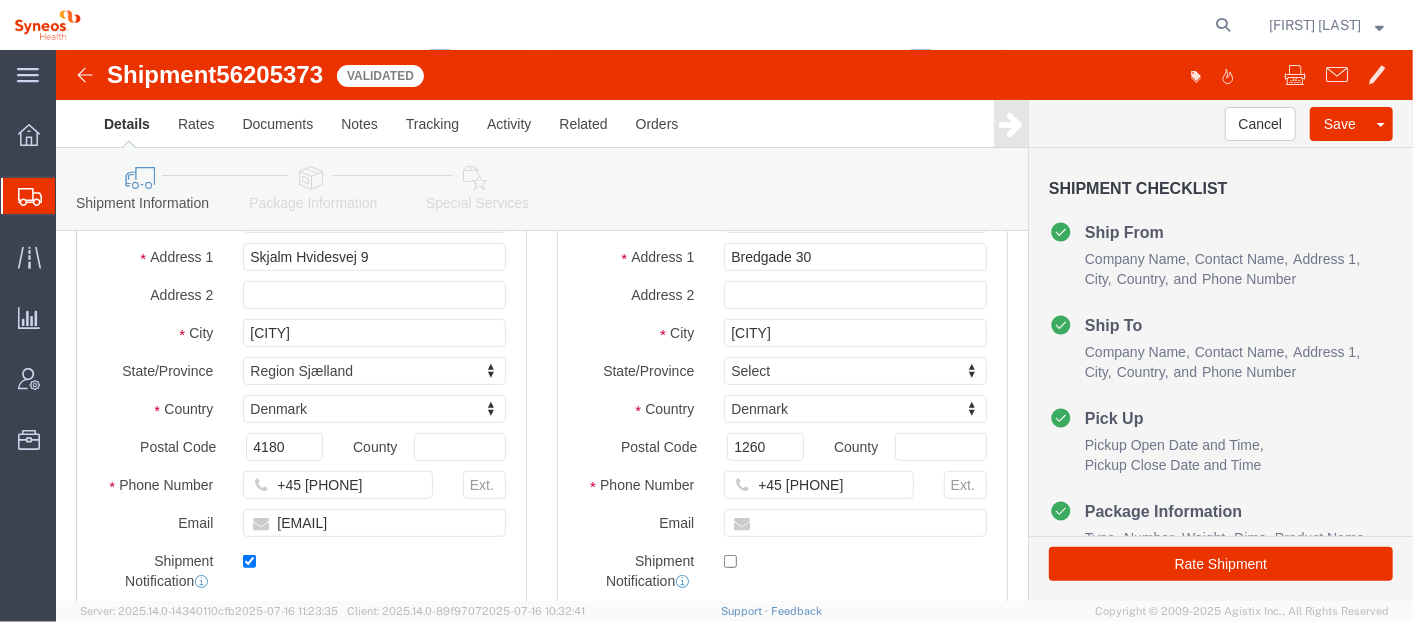 scroll, scrollTop: 254, scrollLeft: 0, axis: vertical 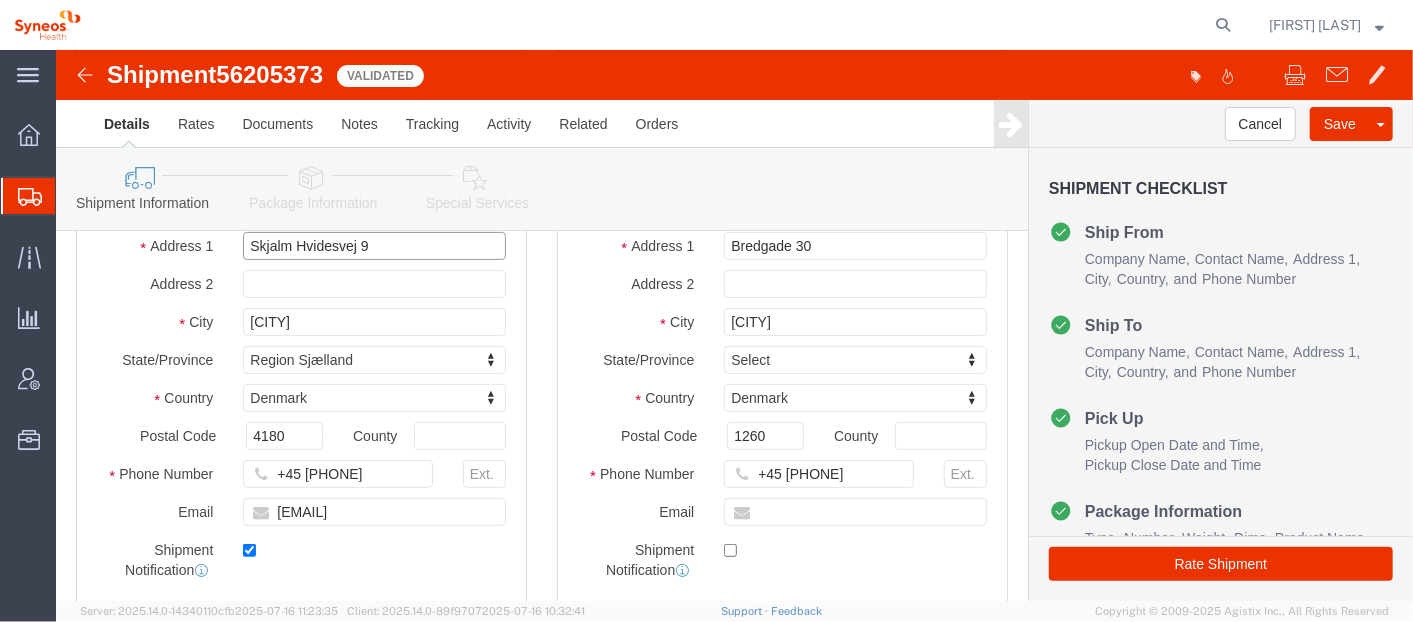 drag, startPoint x: 366, startPoint y: 207, endPoint x: 171, endPoint y: 210, distance: 195.02307 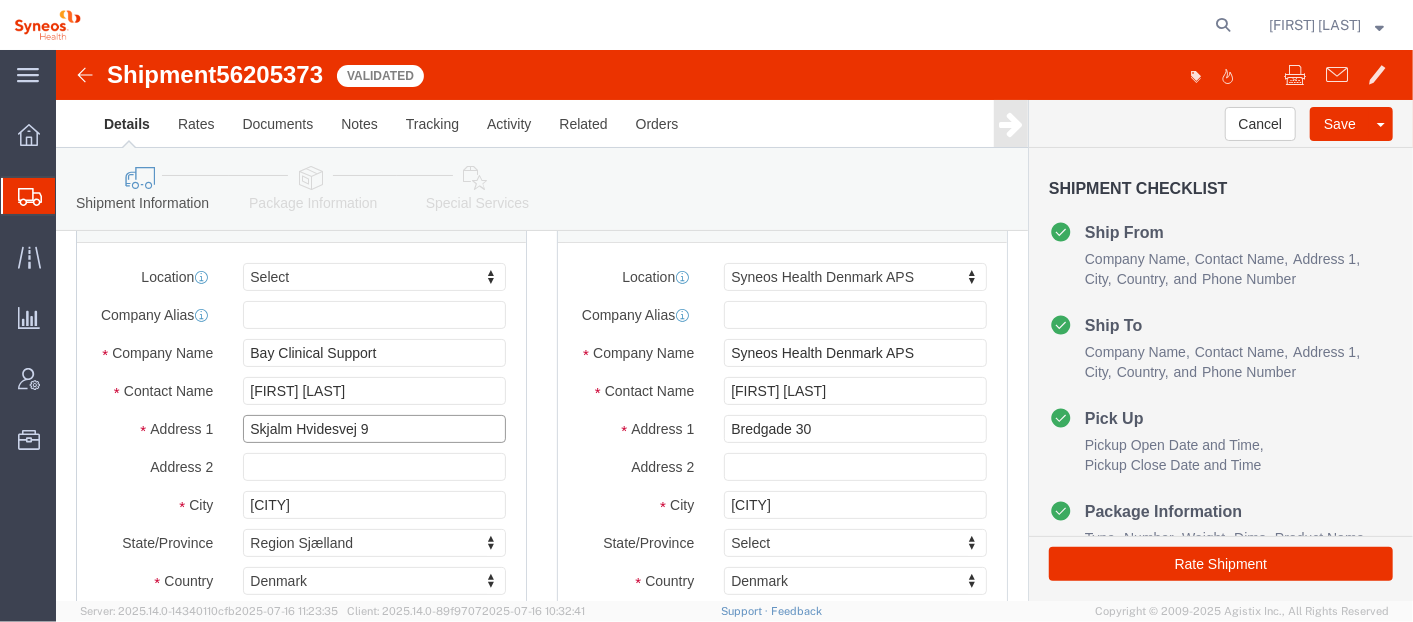 scroll, scrollTop: 65, scrollLeft: 0, axis: vertical 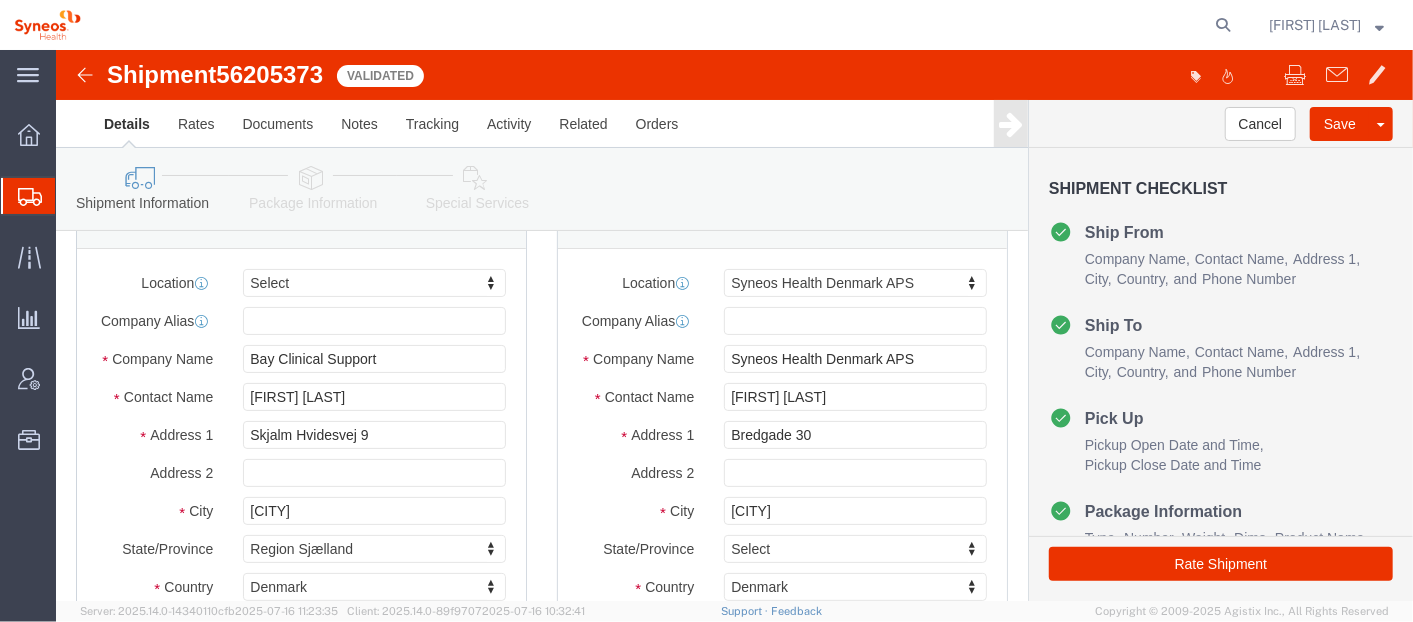 click on "Shipment Checklist
Ship From
Company Name
Contact Name
Address 1
City
State/Province
Country
Postal Code
and
Phone Number
Ship To
Company Name
Contact Name
Address 1
City
State/Province
Country
Postal Code
and
Phone Number
Pick Up
Pickup Open Date and Time
Pickup Close Date and Time
Package Information
Type
Number
Weight
Dims
Product Name" 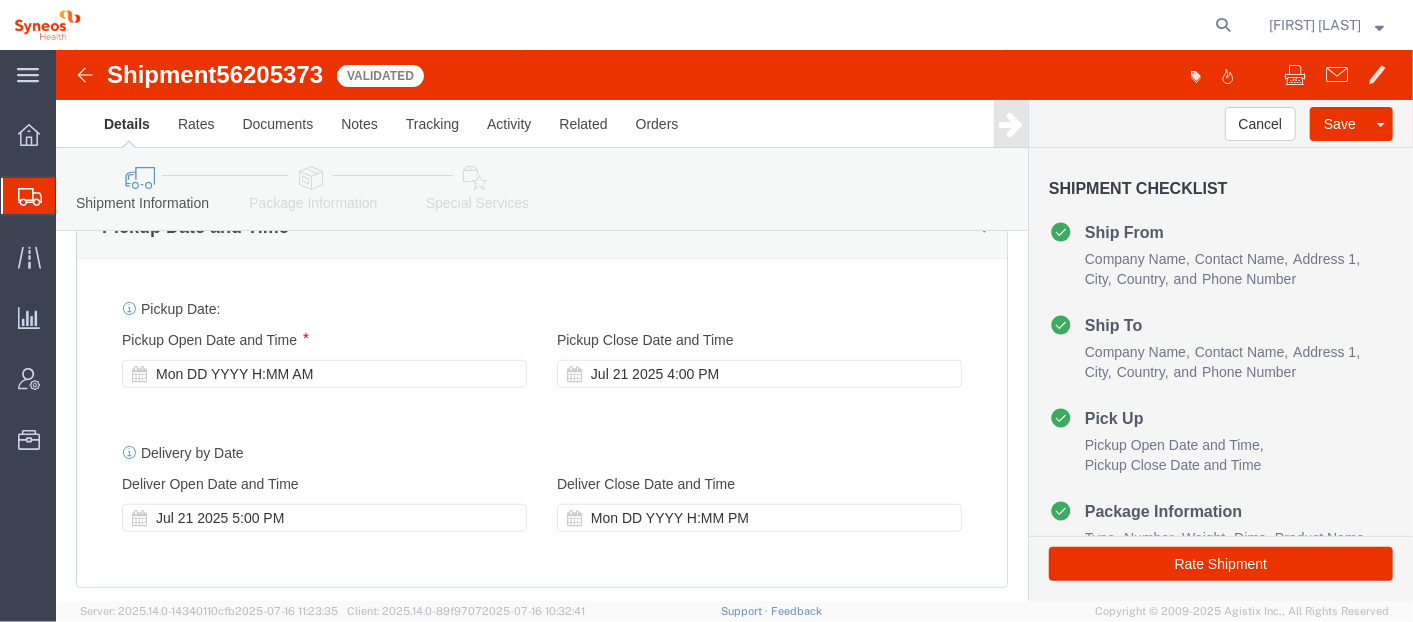 scroll, scrollTop: 734, scrollLeft: 0, axis: vertical 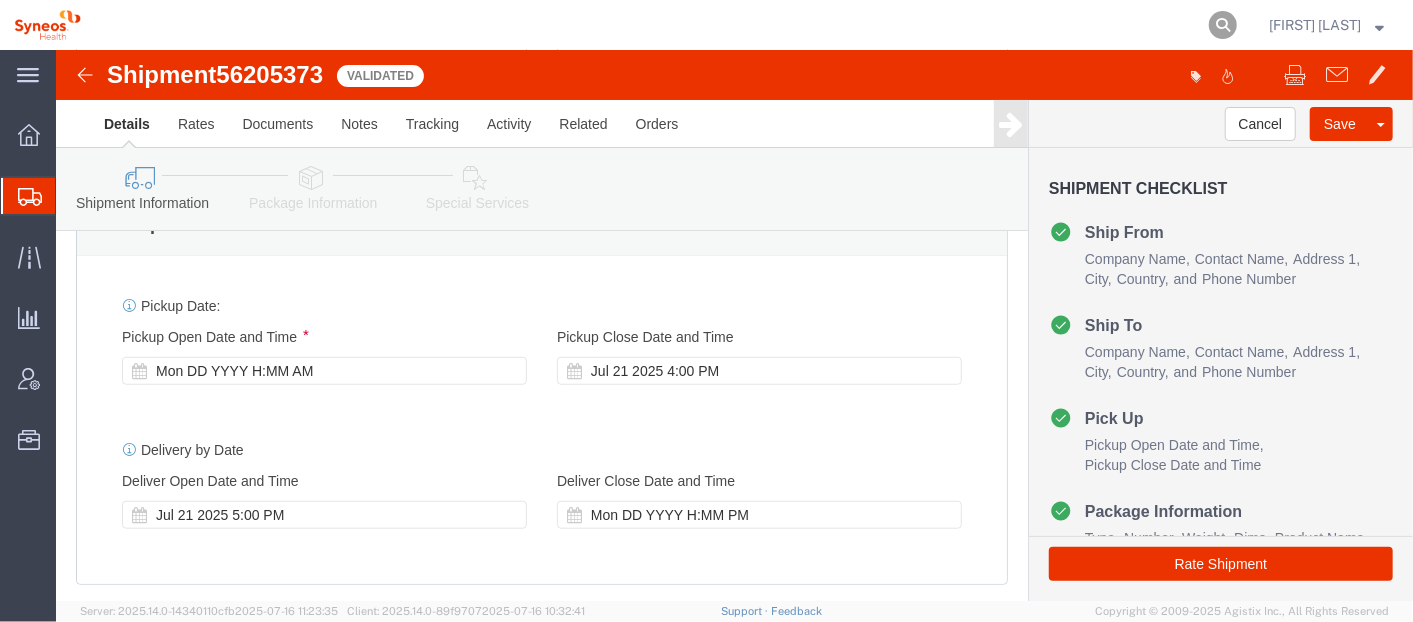 click 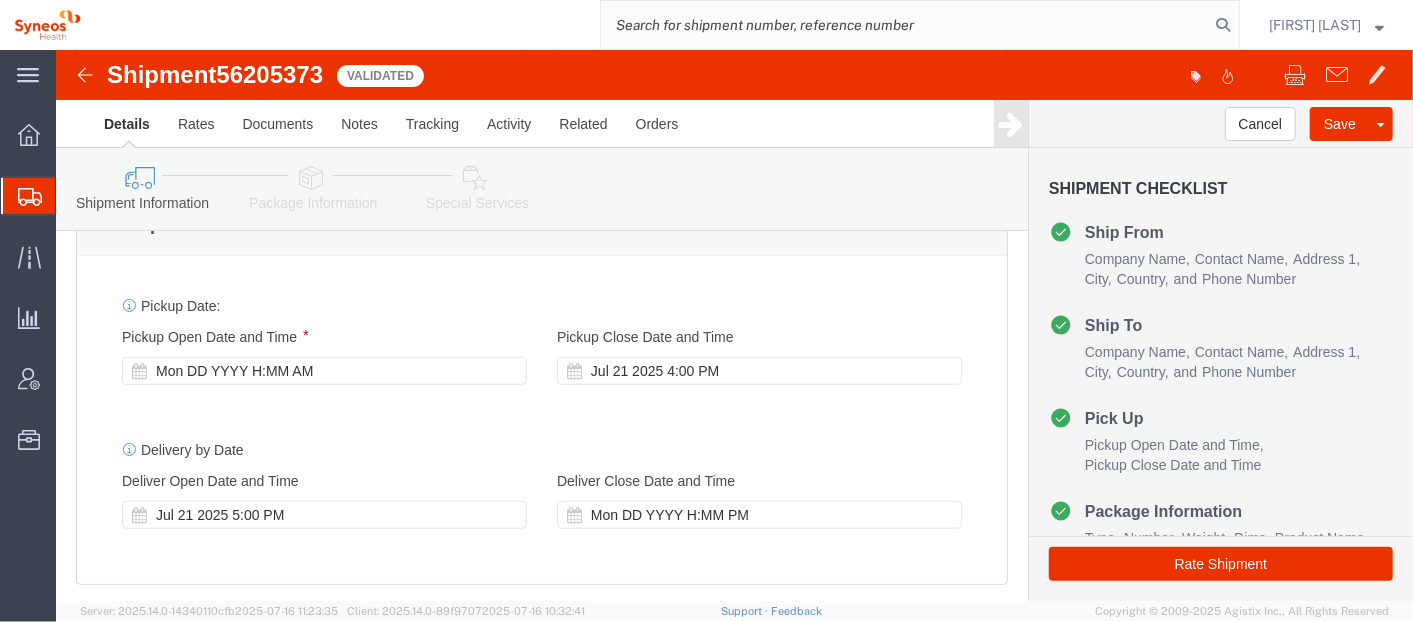click 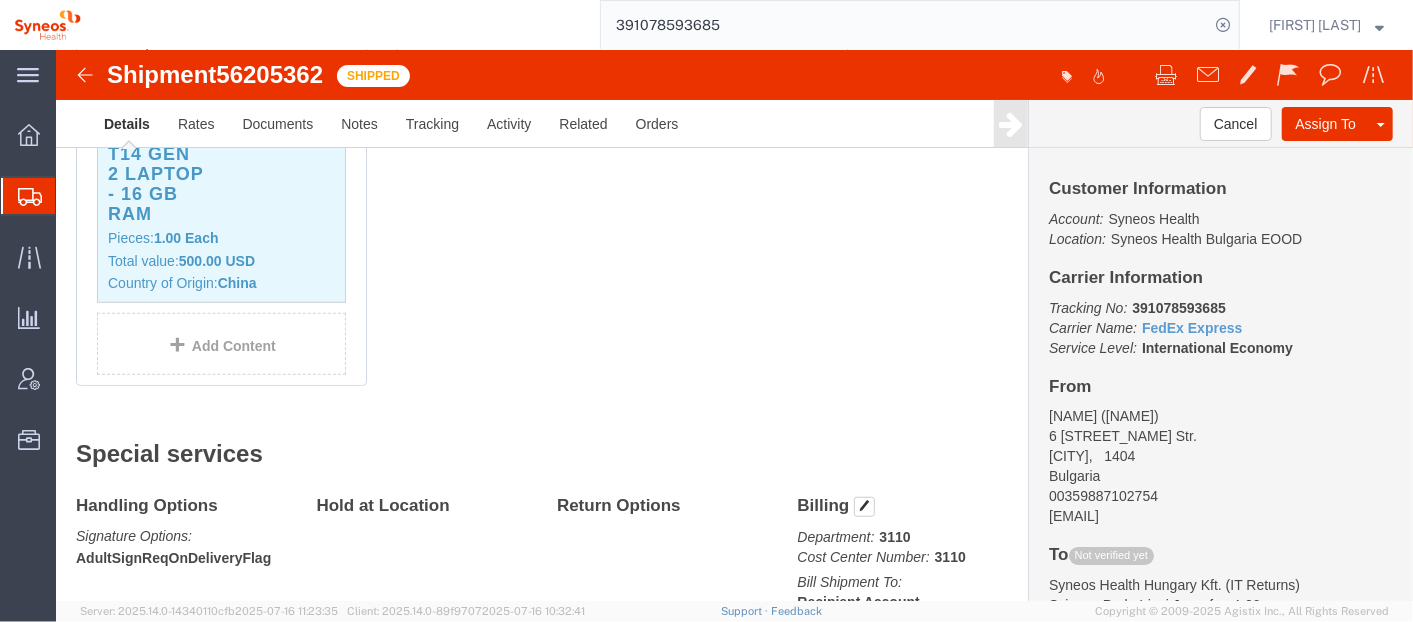 scroll, scrollTop: 252, scrollLeft: 0, axis: vertical 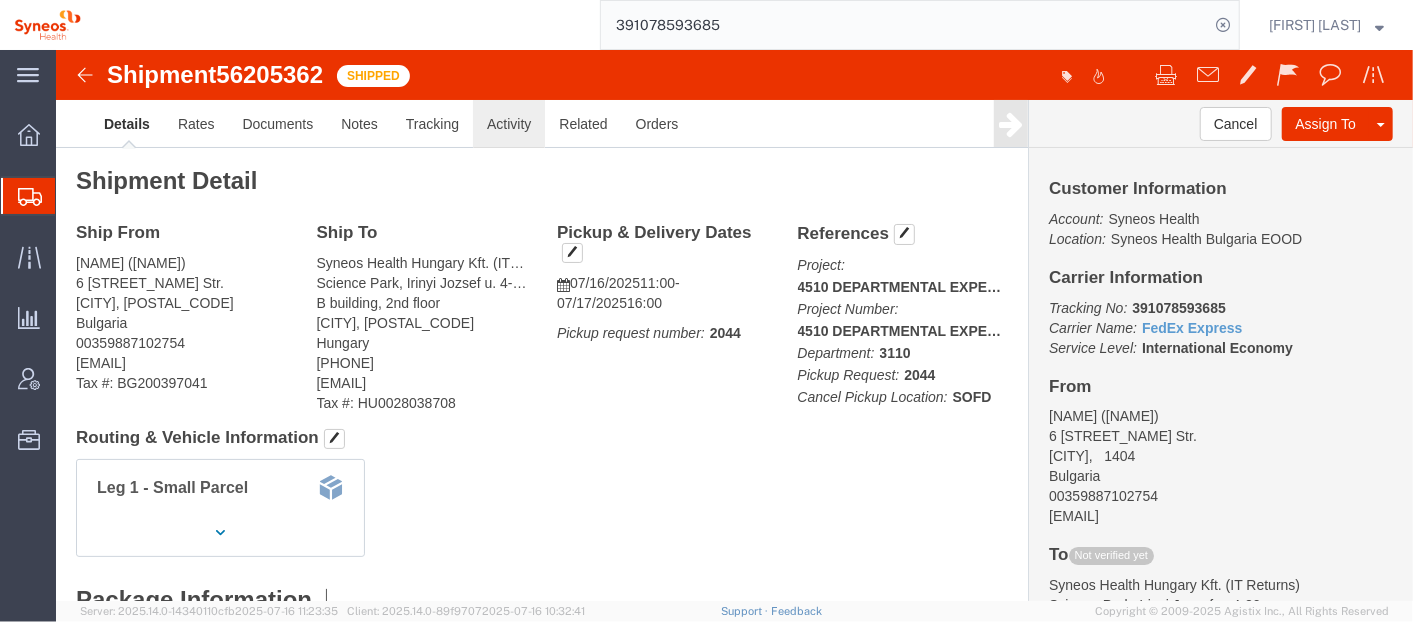 click on "Activity" 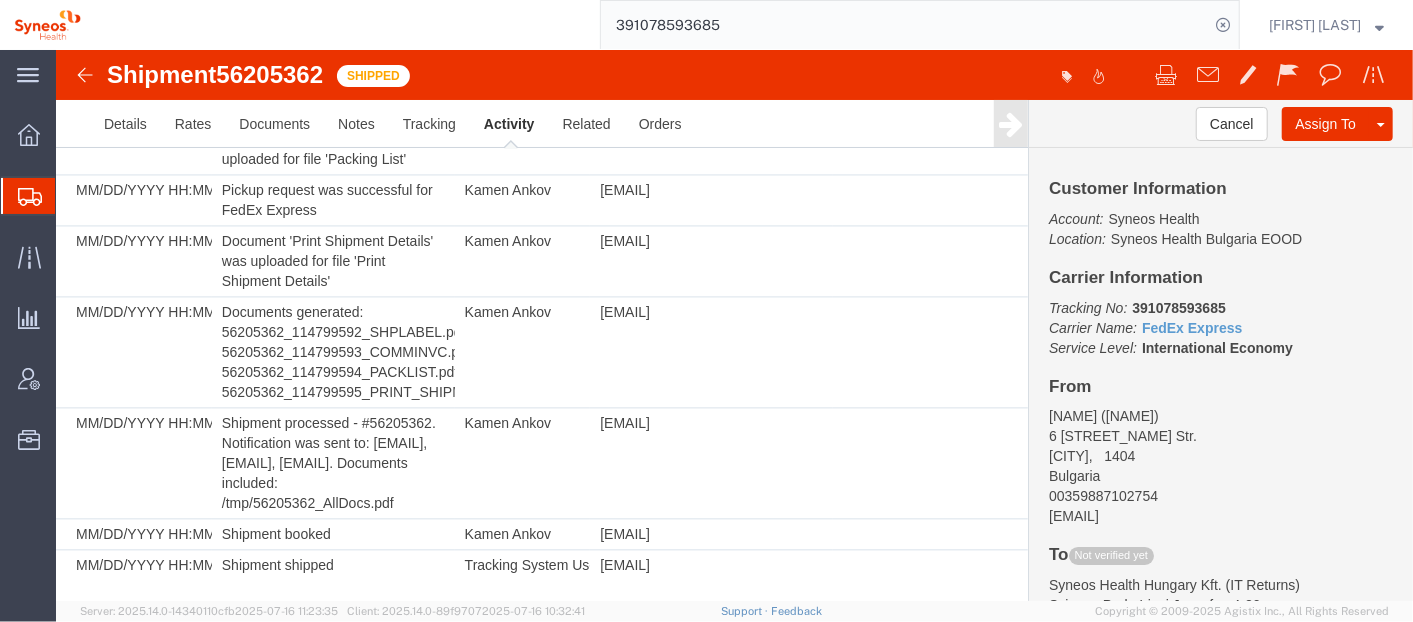 scroll, scrollTop: 2448, scrollLeft: 0, axis: vertical 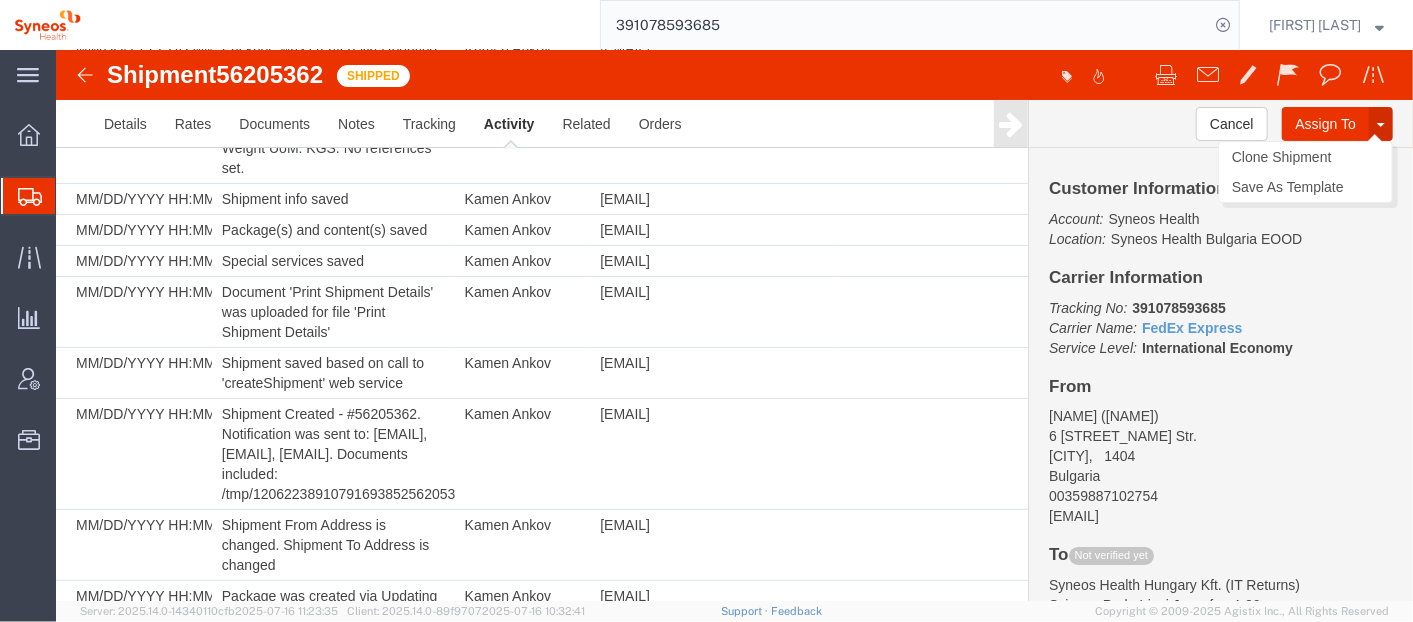 click at bounding box center [1380, 123] 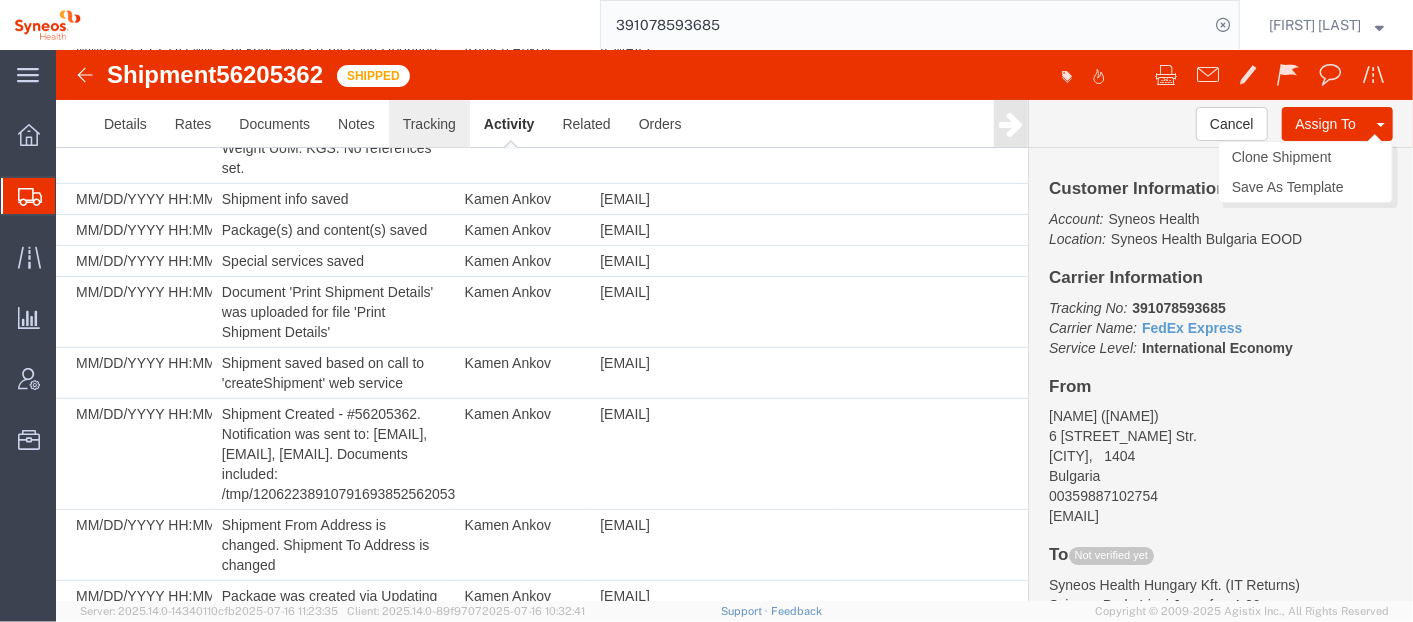 click on "Tracking" at bounding box center (428, 123) 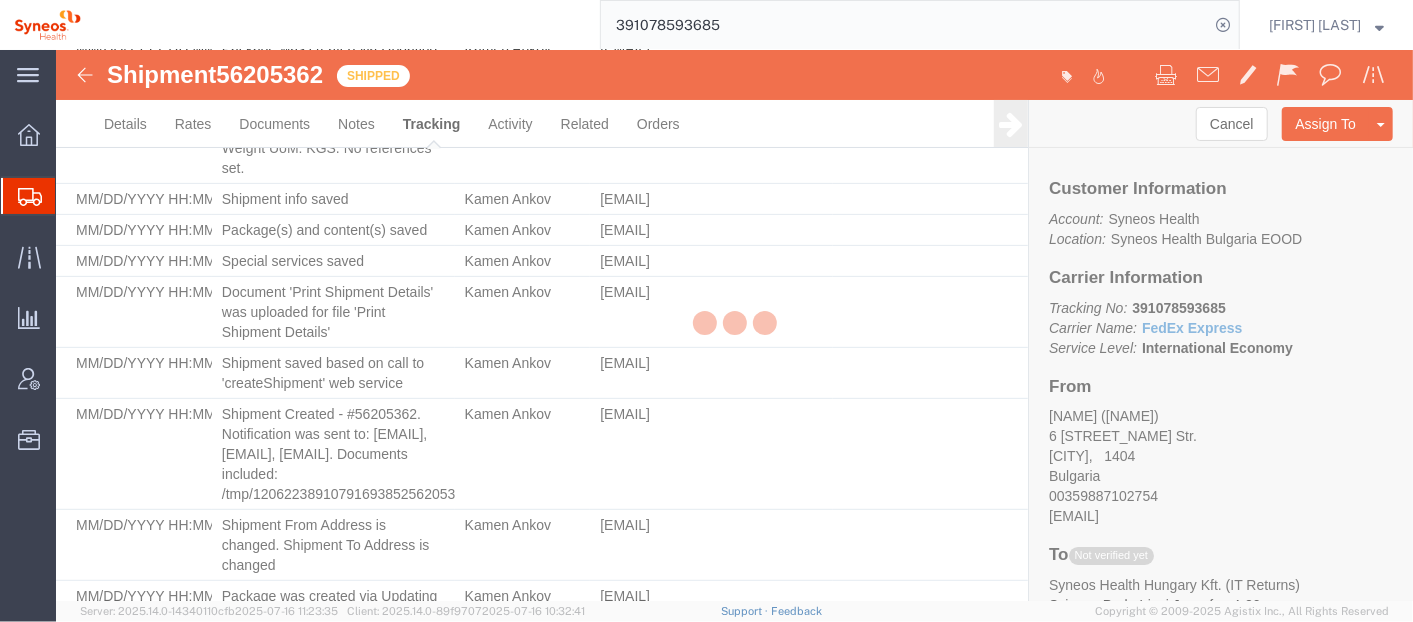 scroll, scrollTop: 0, scrollLeft: 0, axis: both 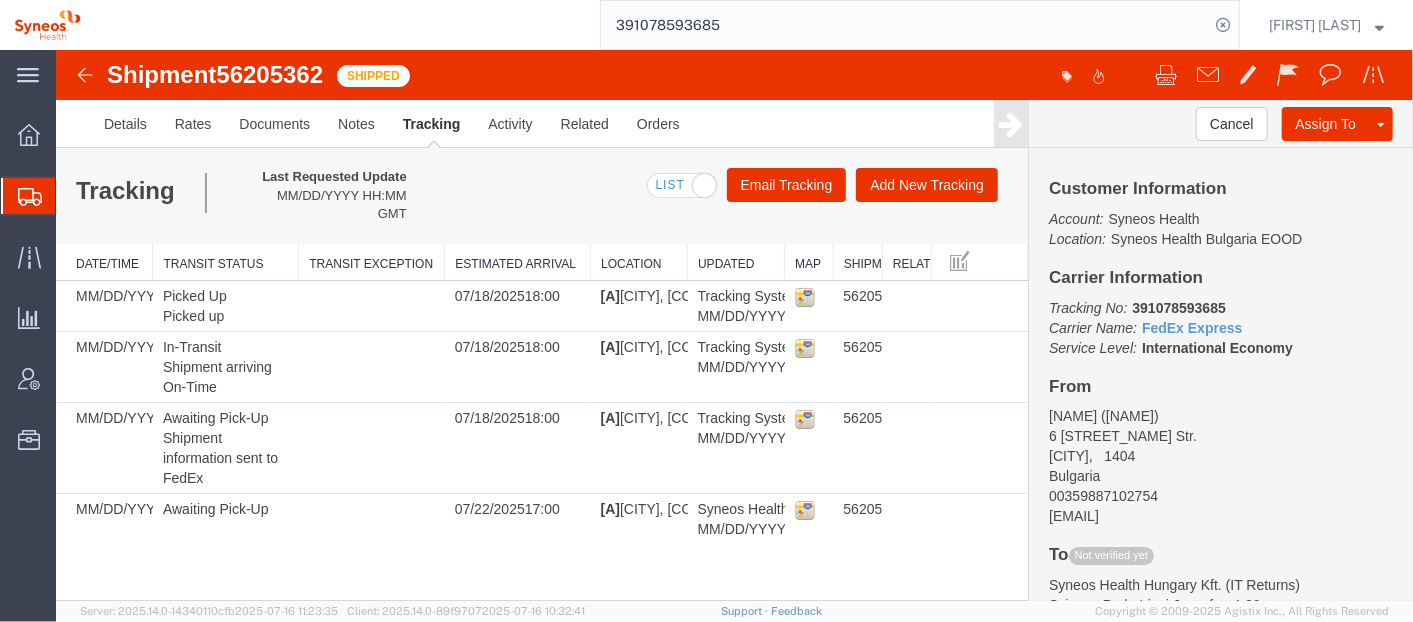 click on "[NUMBER]" at bounding box center (268, 73) 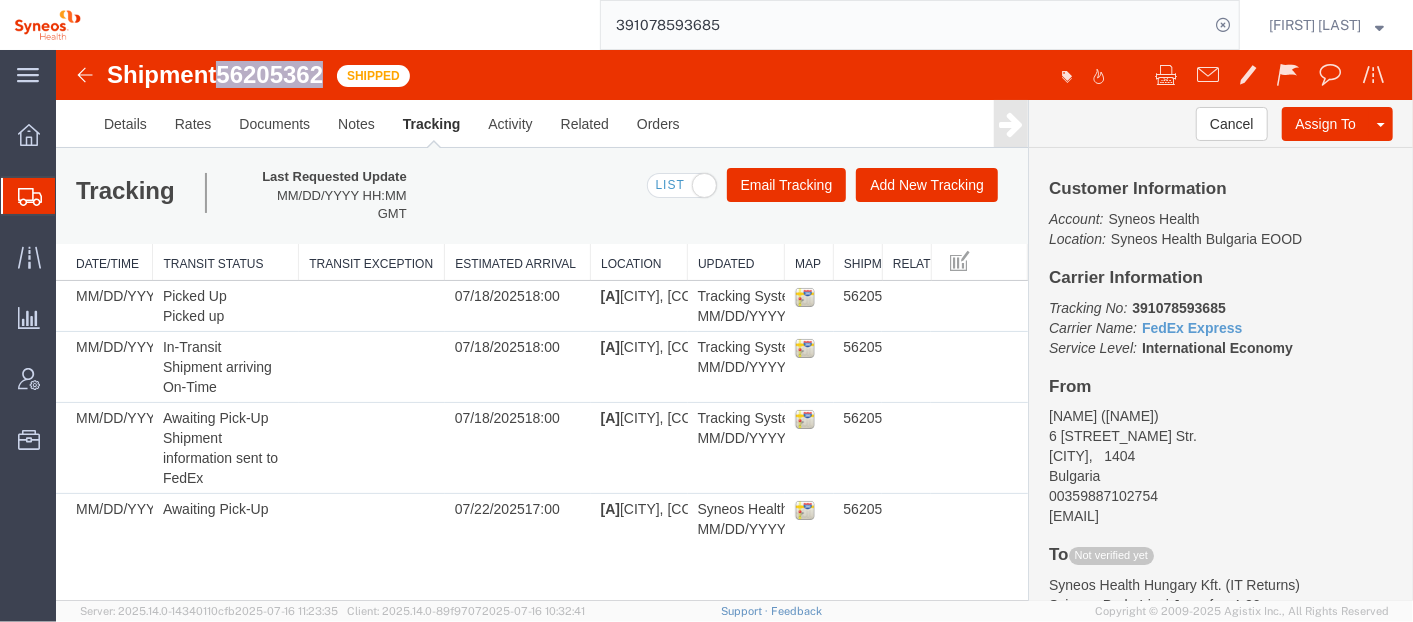 click on "[NUMBER]" at bounding box center [268, 73] 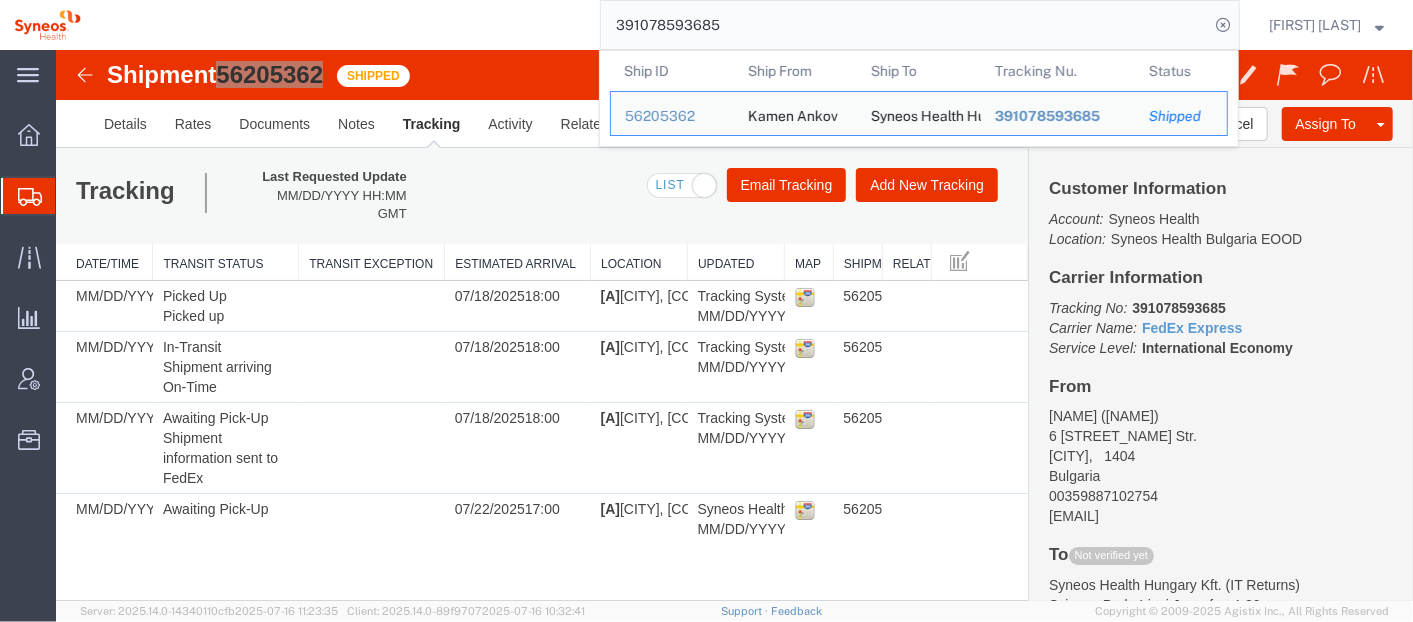 click on "391078593685" 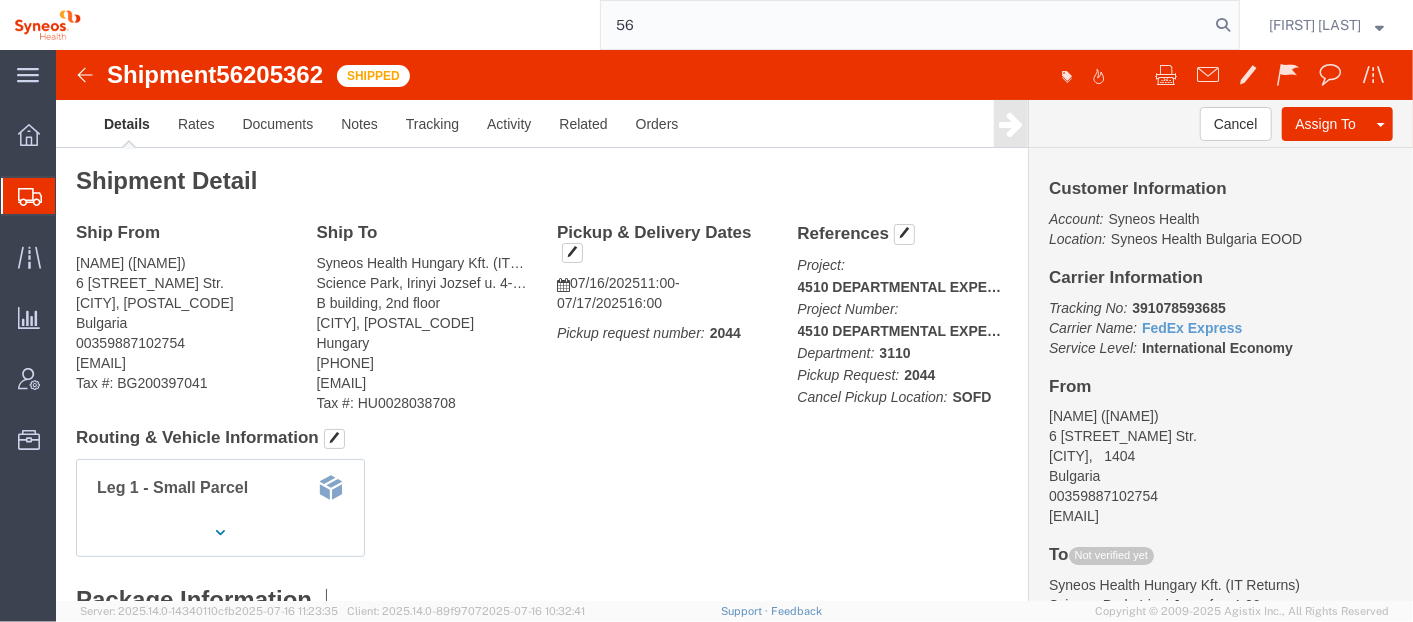 type on "5" 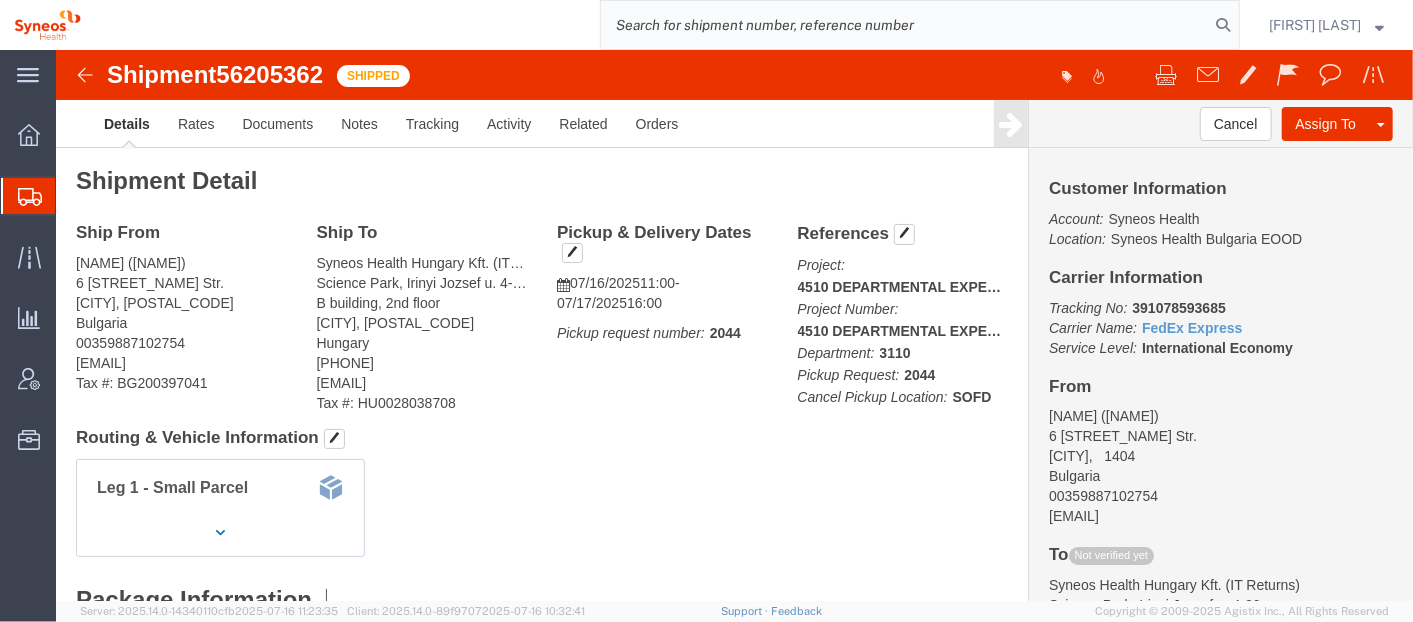paste on "56192734" 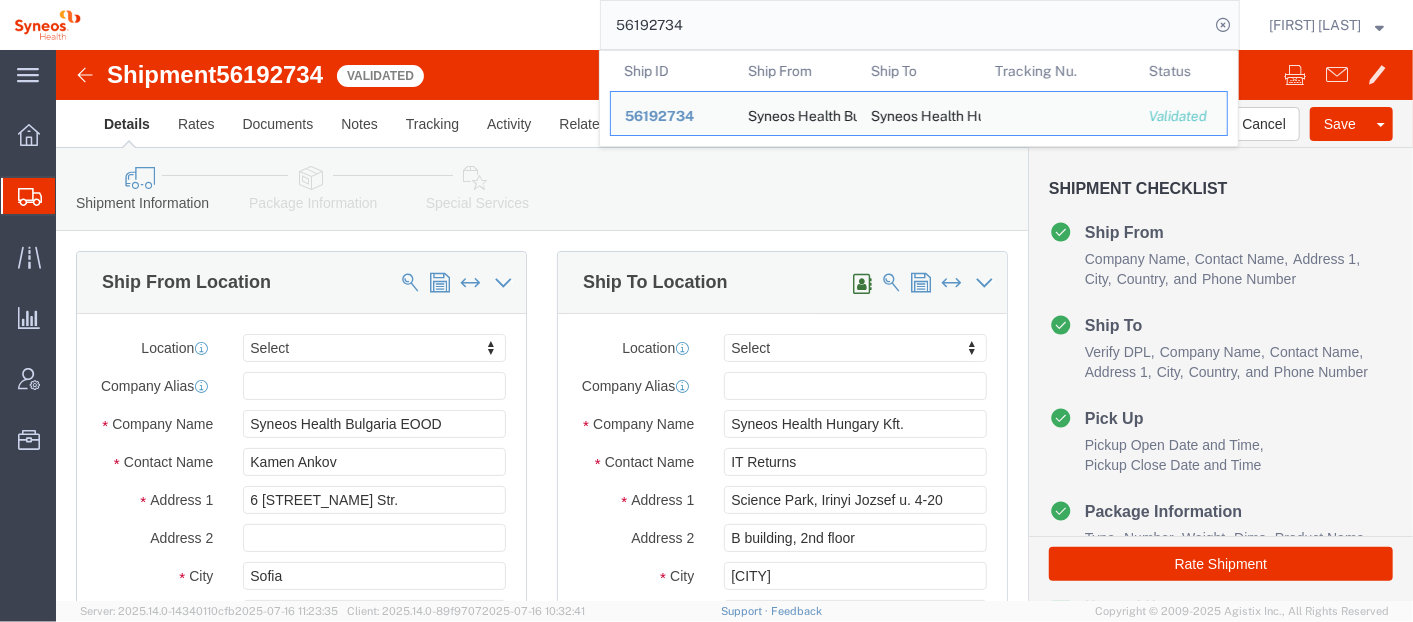 click on "Shipment Checklist" 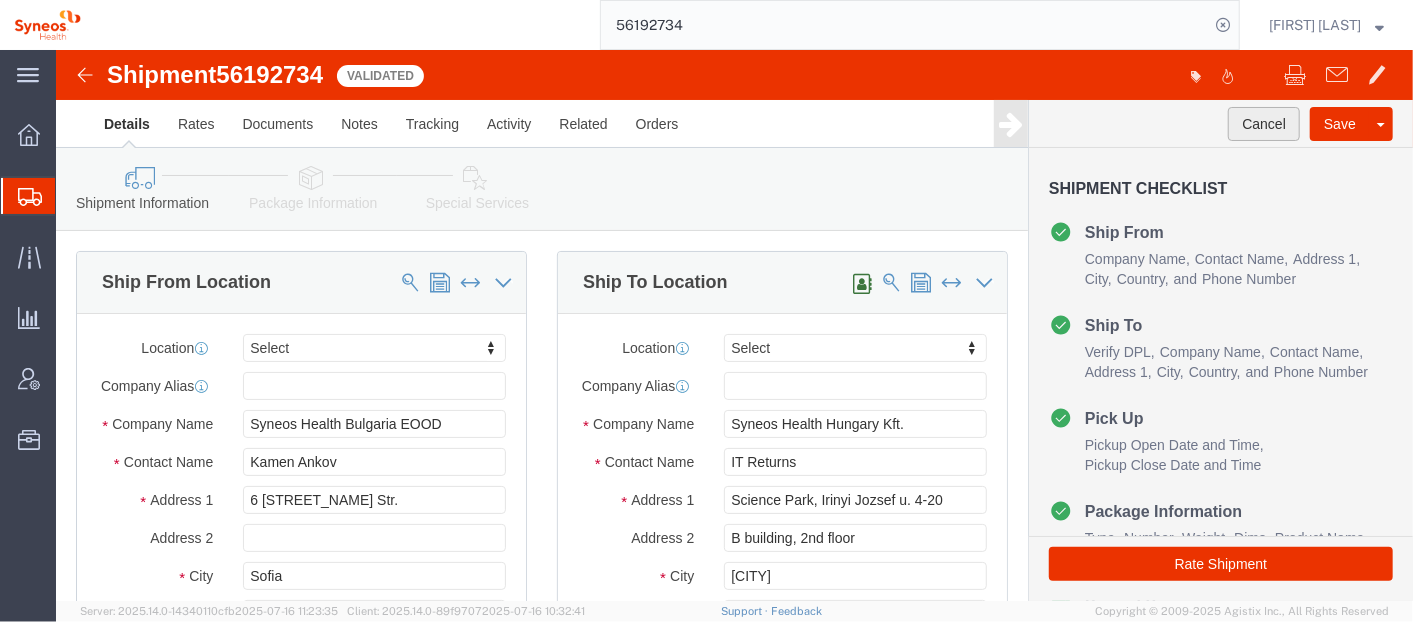 click on "Cancel" 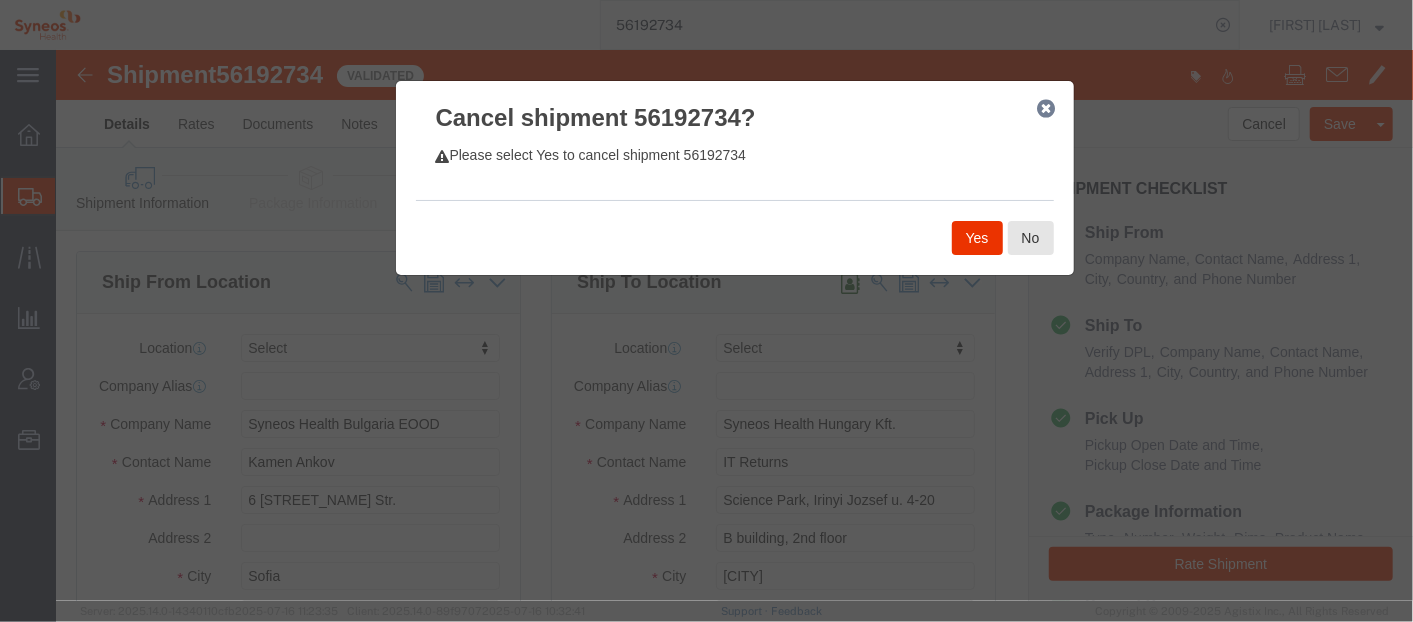 click 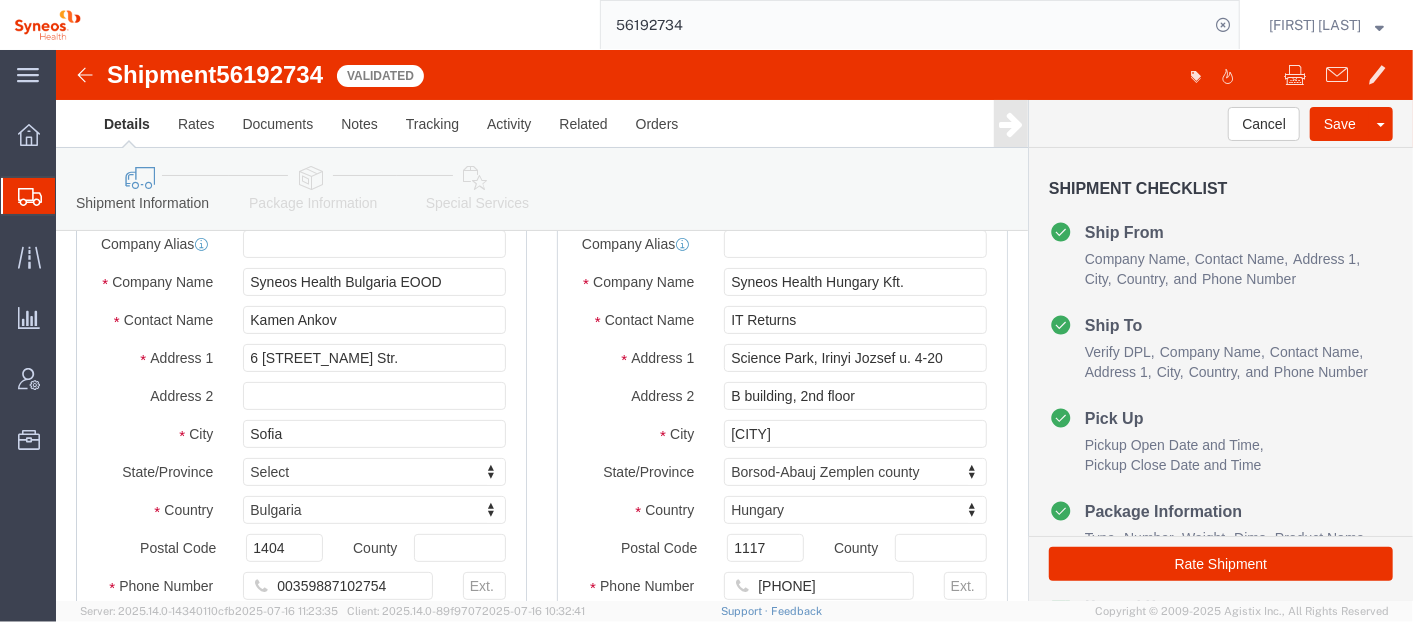 scroll, scrollTop: 0, scrollLeft: 0, axis: both 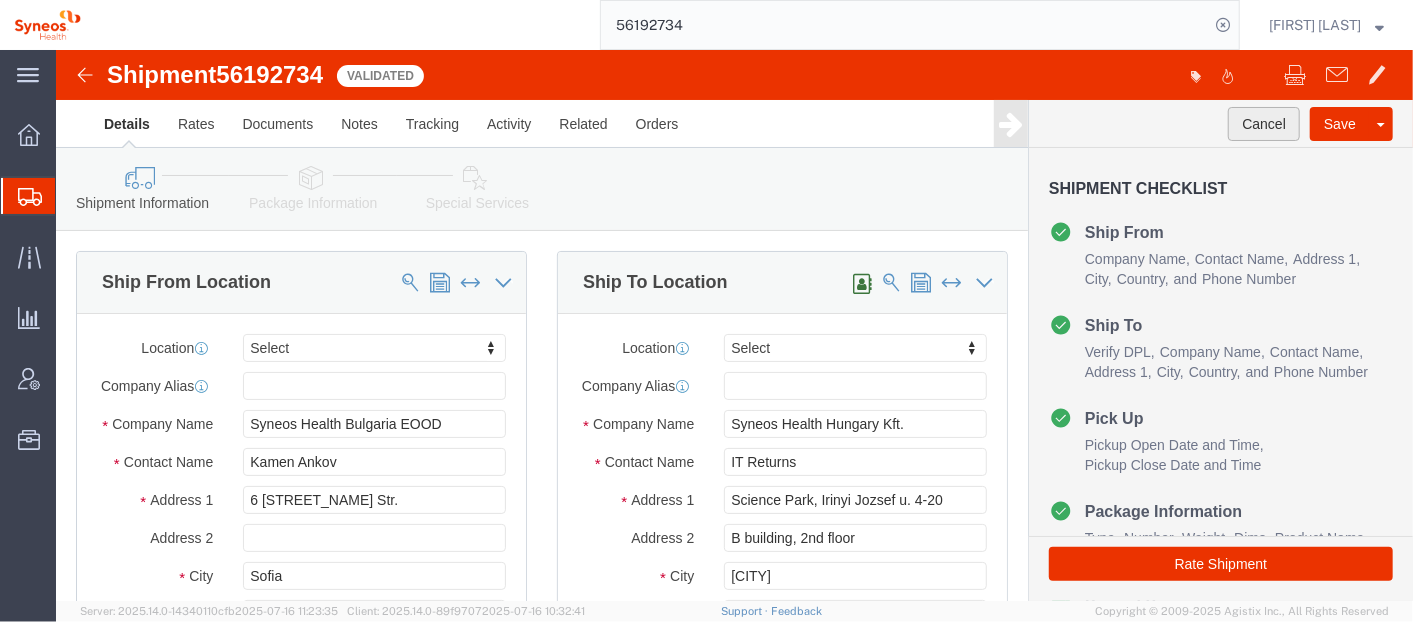click on "Cancel" 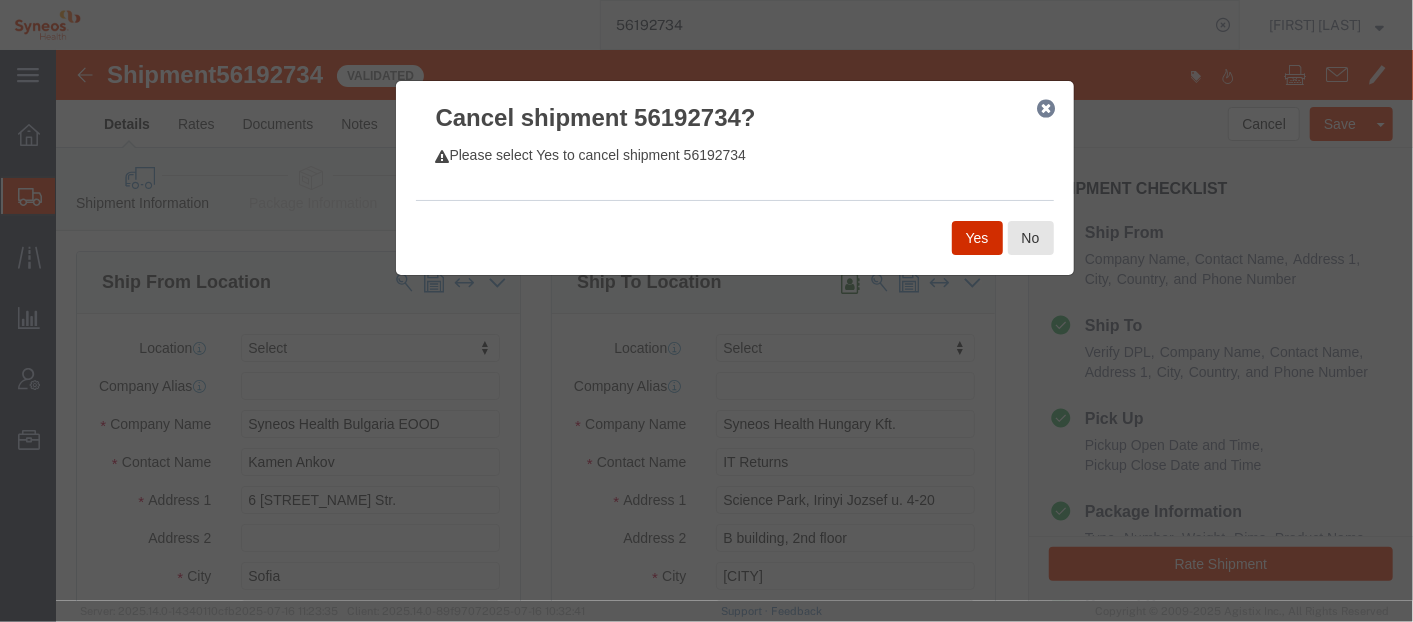 click on "Yes" 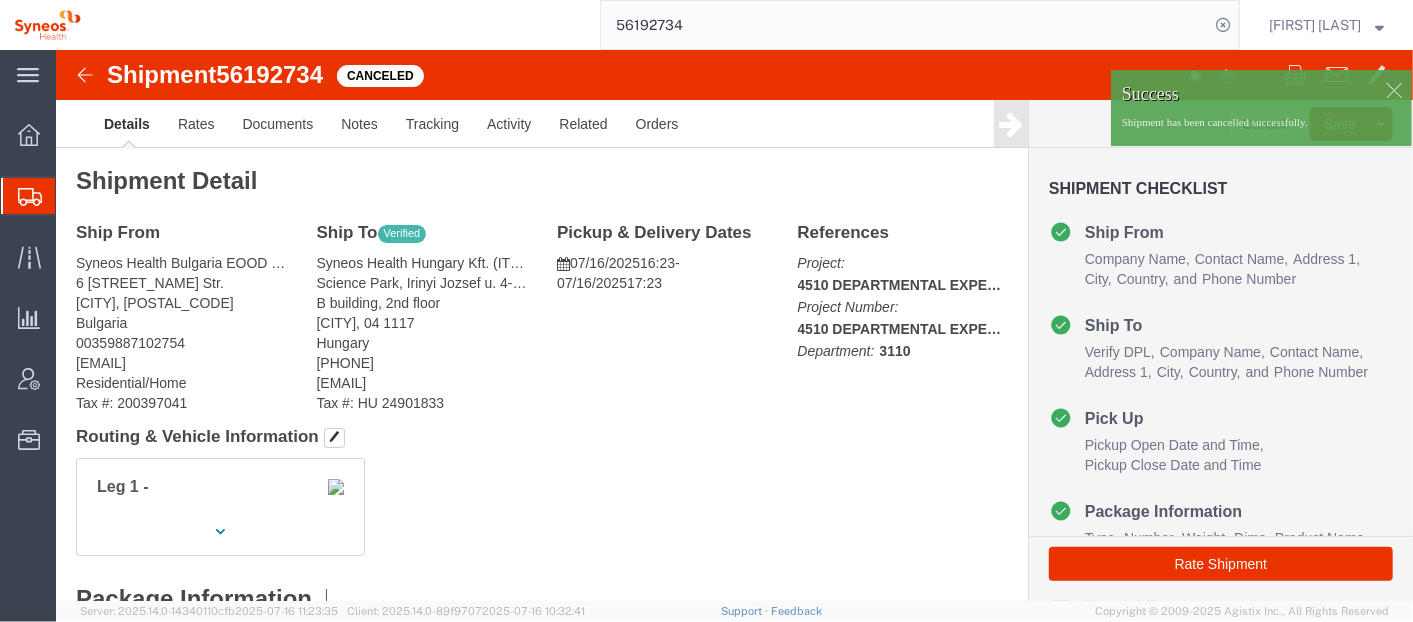 click on "Ship From
Syneos Health Bulgaria EOOD (Kamen Ankov) Mayor Pavel Pavlov Str. 6 Sofia, 1404 Bulgaria 00359887102754 kamen.ankov@syneoshealth.com Residential/Home Tax #: 200397041
Ship To
Verified
Syneos Health Hungary Kft. (IT Returns) Science Park, Irinyi Jozsef u. 4-20 B building, 2nd floor Budapest, 04 1117 Hungary 003613712230 goran.stojkovski@syneoshealth.com Tax #: HU 24901833
Pickup & Delivery Dates
07/16/2025  16:23
-
07/16/2025  17:23
Edit Date and Time
Pickup Date:
Pickup Start Date Pickup Start Time Pickup Open Date and Time
Jul 16 2025 4:23 PM
Pickup Close Date Pickup Close Time
Pickup Close Date and Time
Jul 16 2025 5:23 PM
Delivery by Date
Delivery Start Date Delivery Start Time
Deliver Open Date and Time" 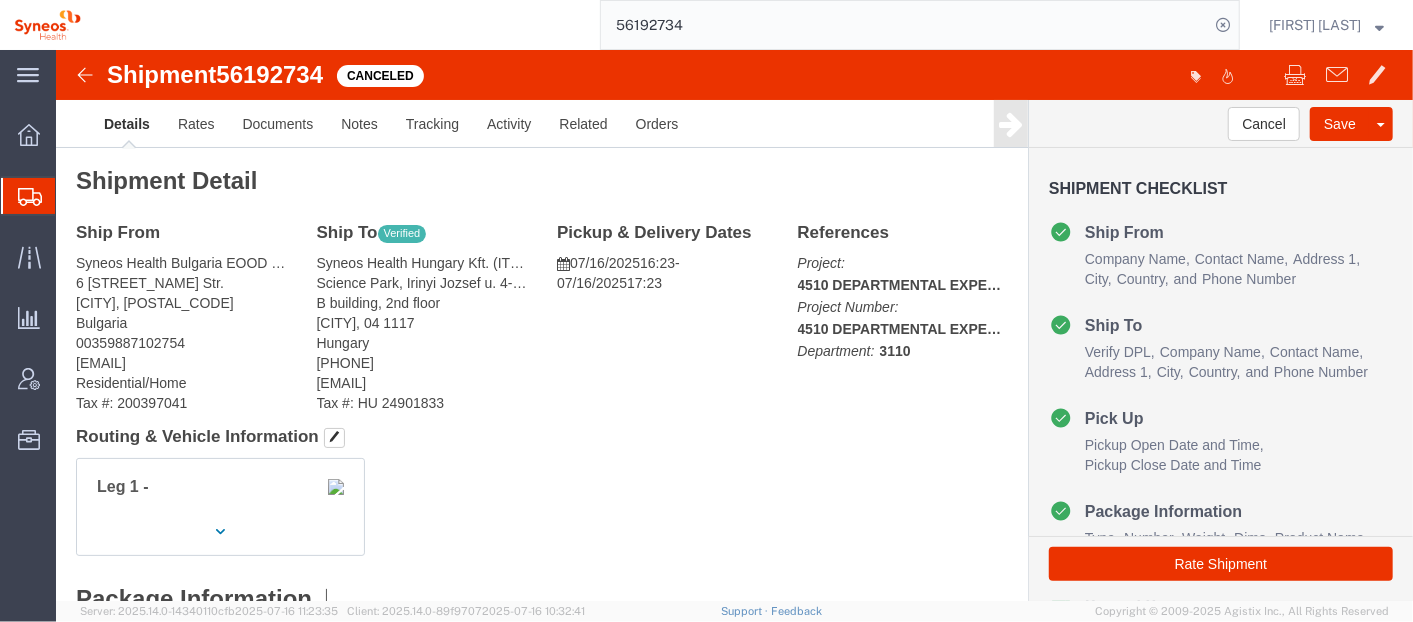 click on "56192734" 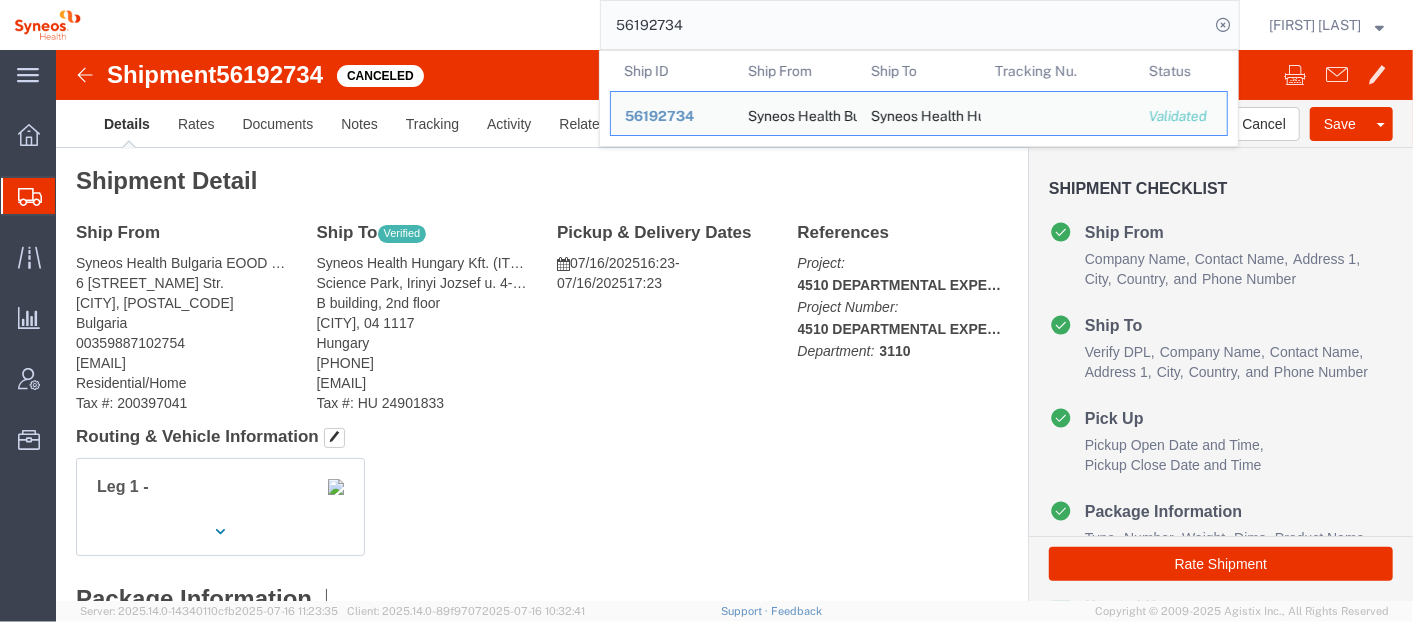click on "56192734" 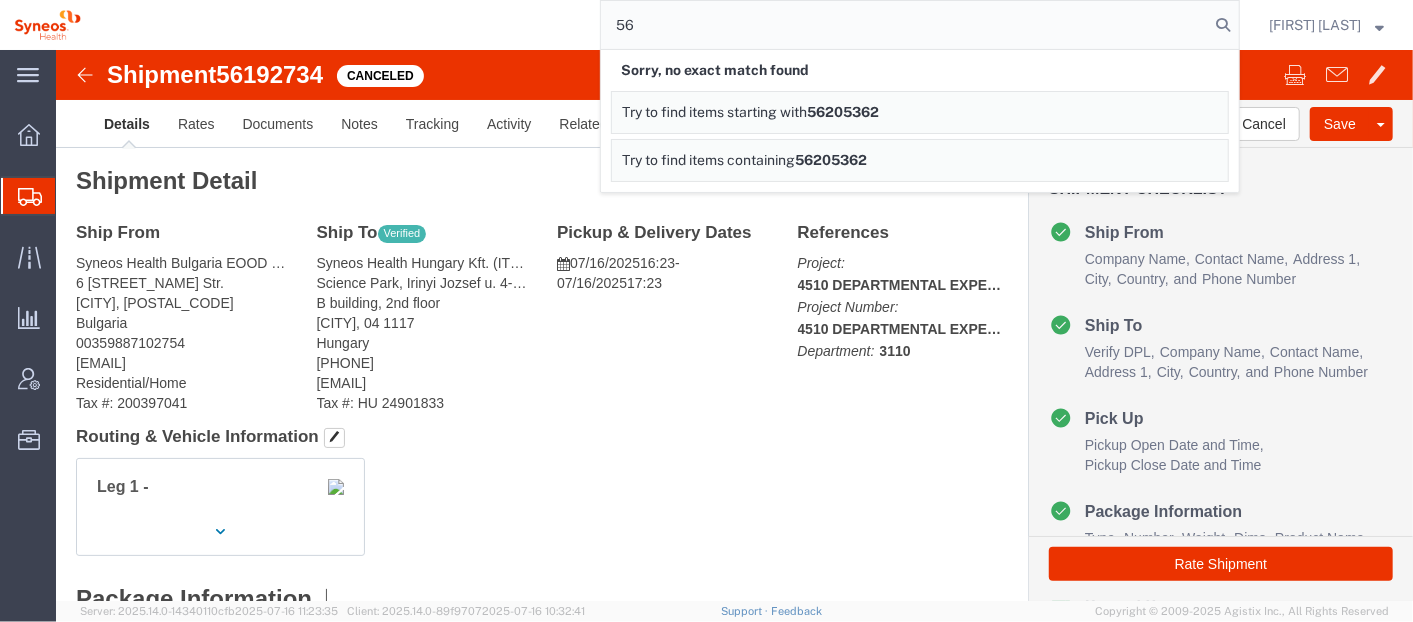 type on "5" 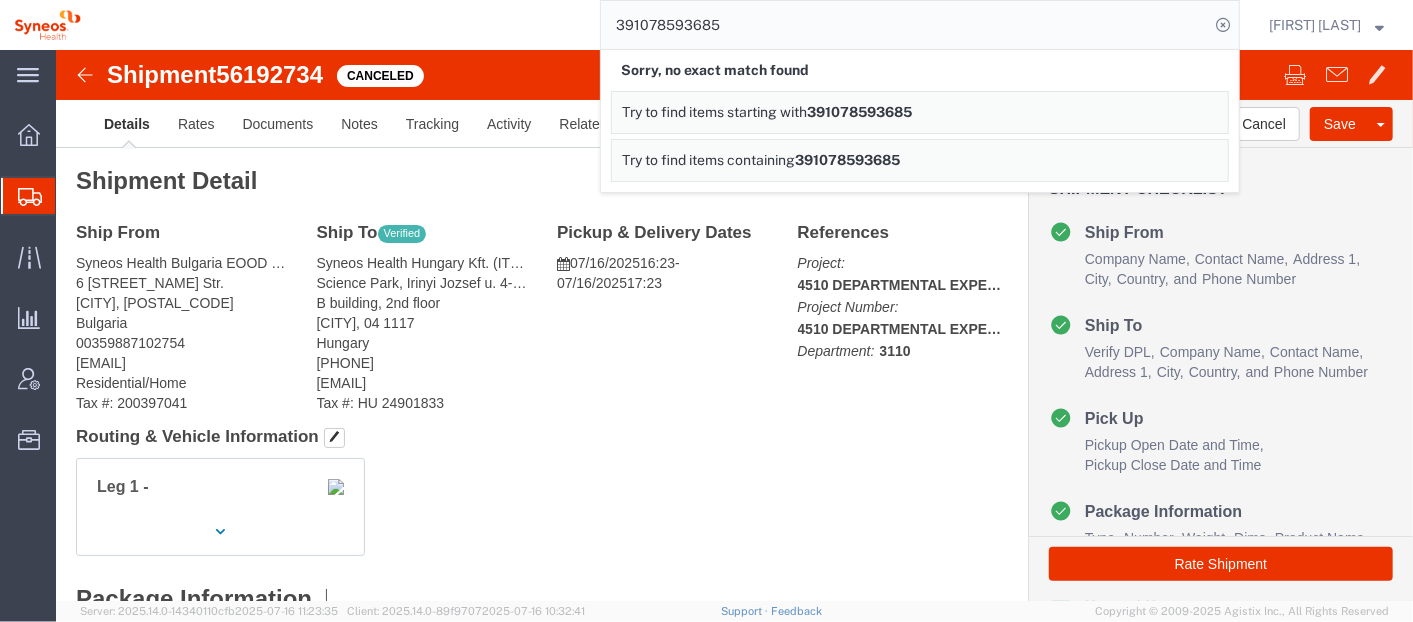 click on "Ship From
Syneos Health Bulgaria EOOD (Kamen Ankov) Mayor Pavel Pavlov Str. 6 Sofia, 1404 Bulgaria 00359887102754 kamen.ankov@syneoshealth.com Residential/Home Tax #: 200397041
Ship To
Verified
Syneos Health Hungary Kft. (IT Returns) Science Park, Irinyi Jozsef u. 4-20 B building, 2nd floor Budapest, 04 1117 Hungary 003613712230 goran.stojkovski@syneoshealth.com Tax #: HU 24901833
Pickup & Delivery Dates
07/16/2025  16:23
-
07/16/2025  17:23
Edit Date and Time
Pickup Date:
Pickup Start Date Pickup Start Time Pickup Open Date and Time
Jul 16 2025 4:23 PM
Pickup Close Date Pickup Close Time
Pickup Close Date and Time
Jul 16 2025 5:23 PM
Delivery by Date
Delivery Start Date Delivery Start Time
Deliver Open Date and Time" 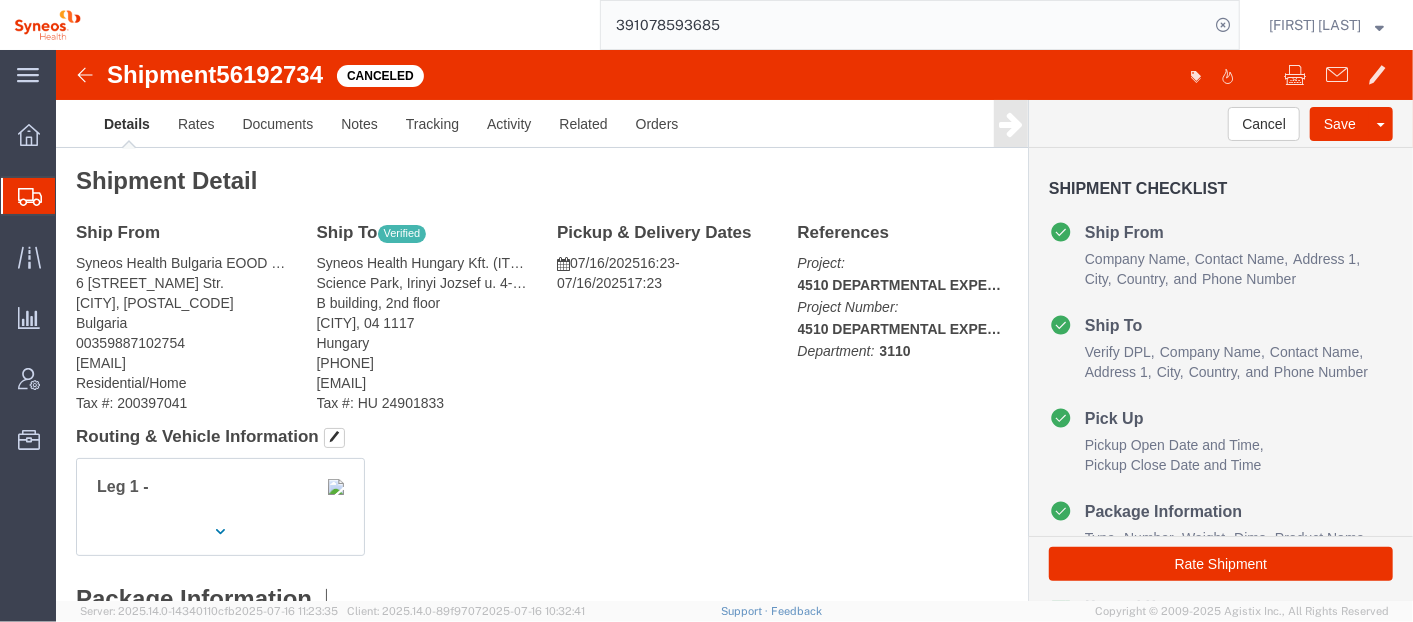 click on "391078593685" 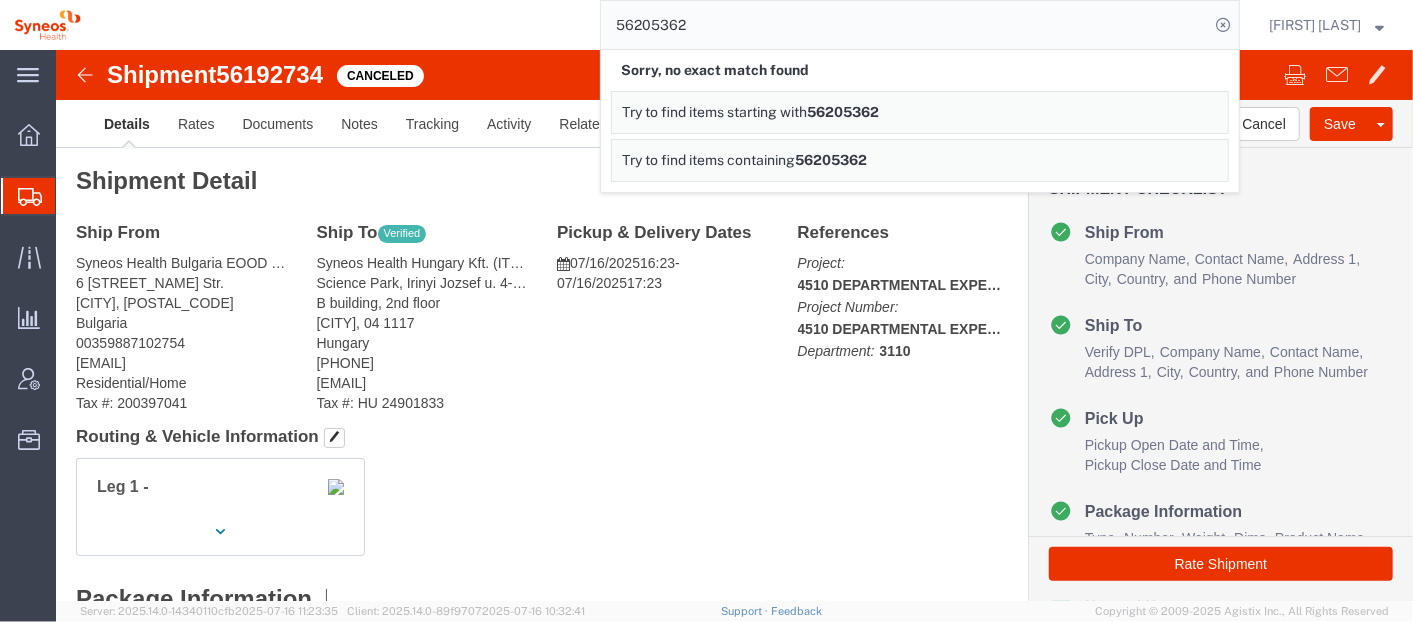 drag, startPoint x: 815, startPoint y: 111, endPoint x: 761, endPoint y: 61, distance: 73.593475 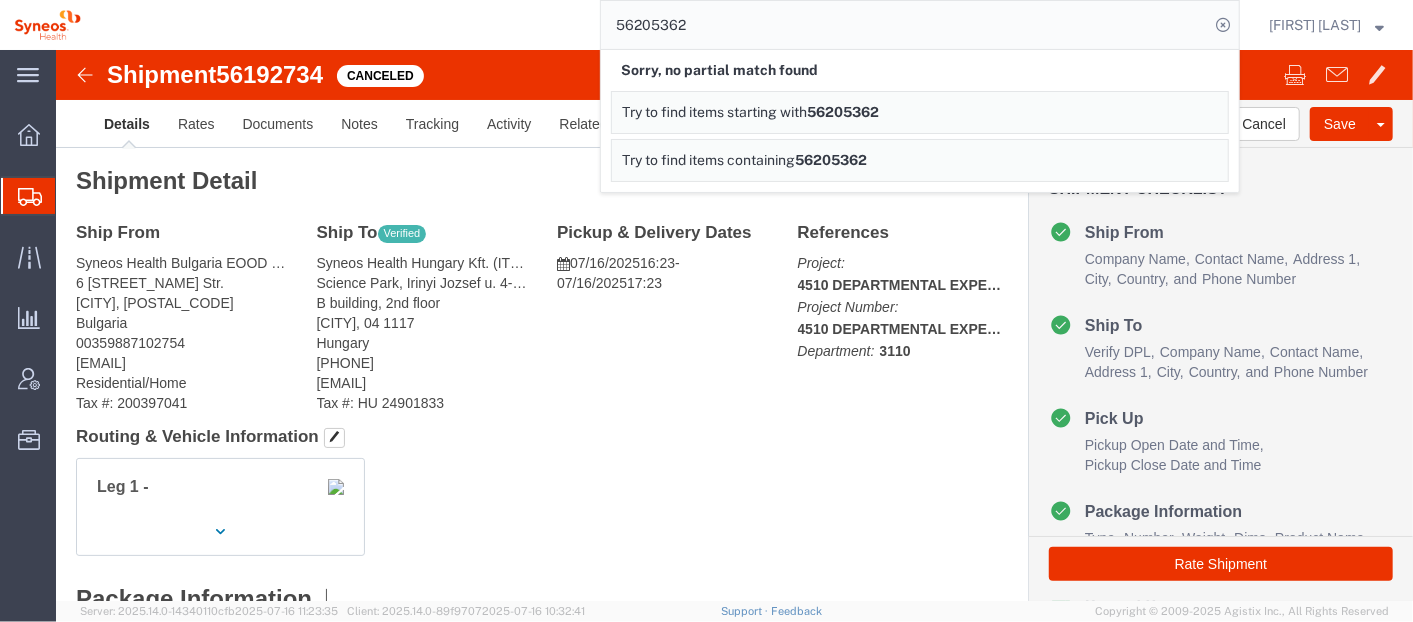 click on "56205362 Sorry, no partial match found Try to find items starting with  56205362 Try to find items containing  56205362" 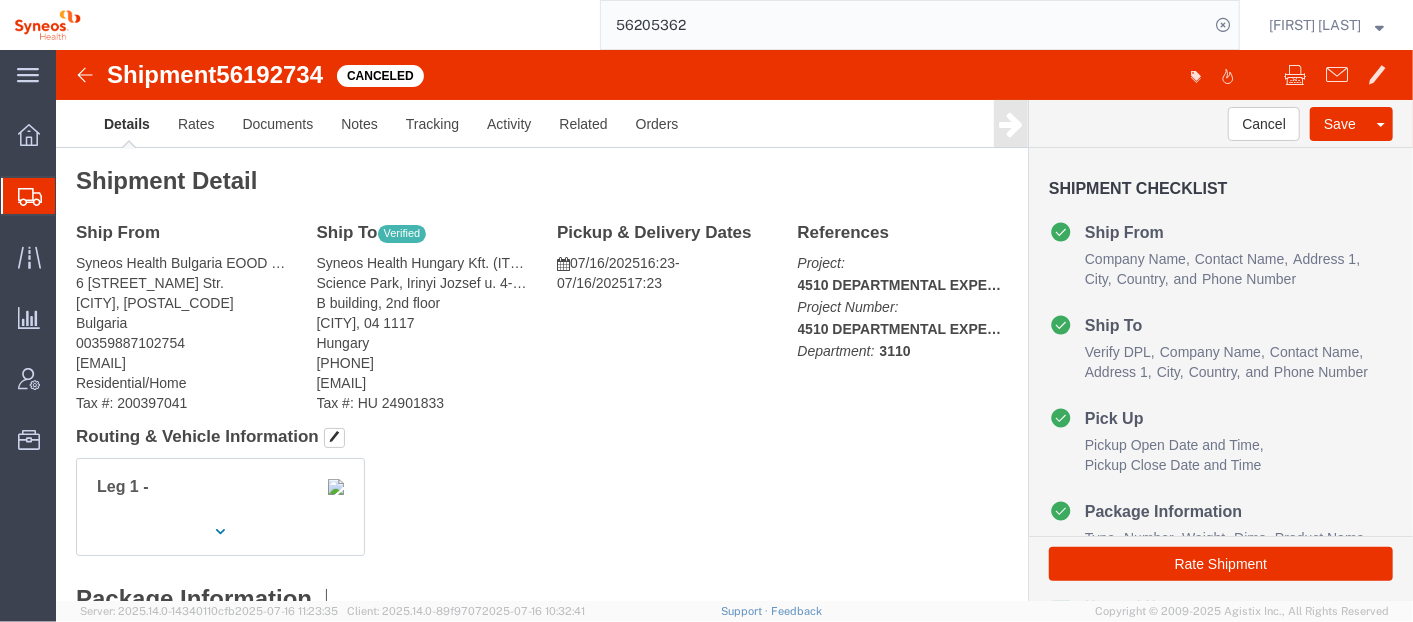 click on "[NUMBER]" 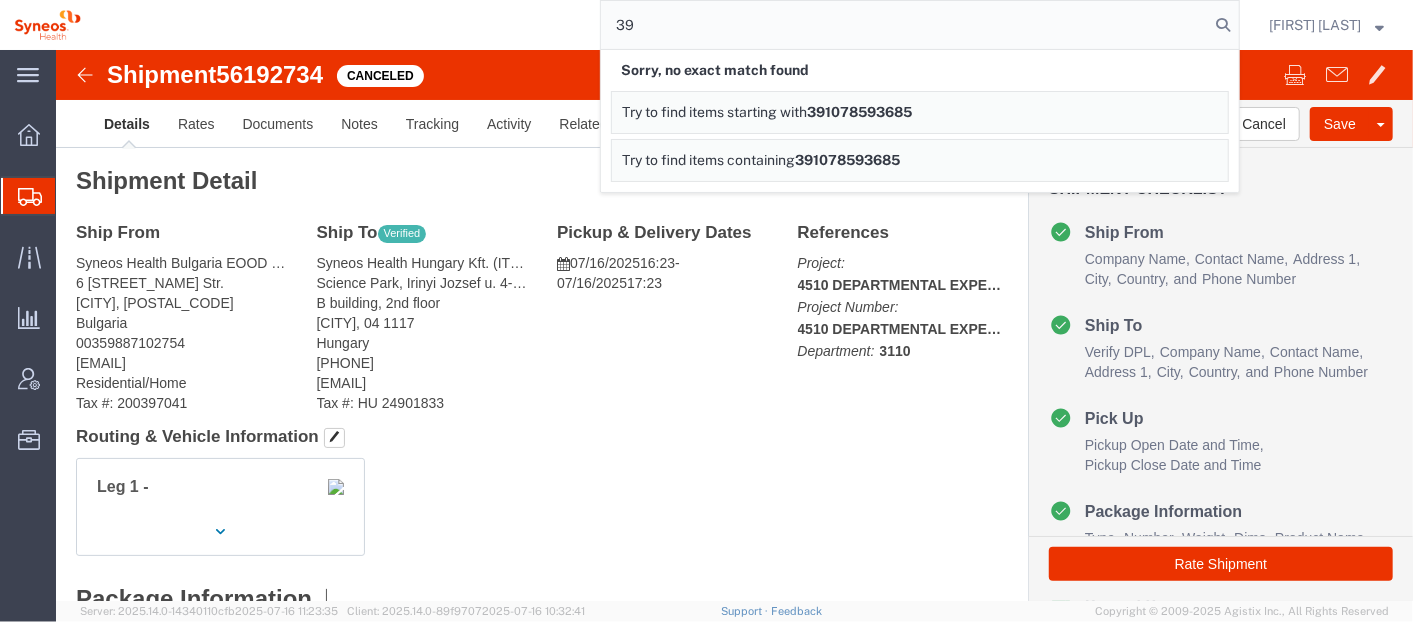 type on "3" 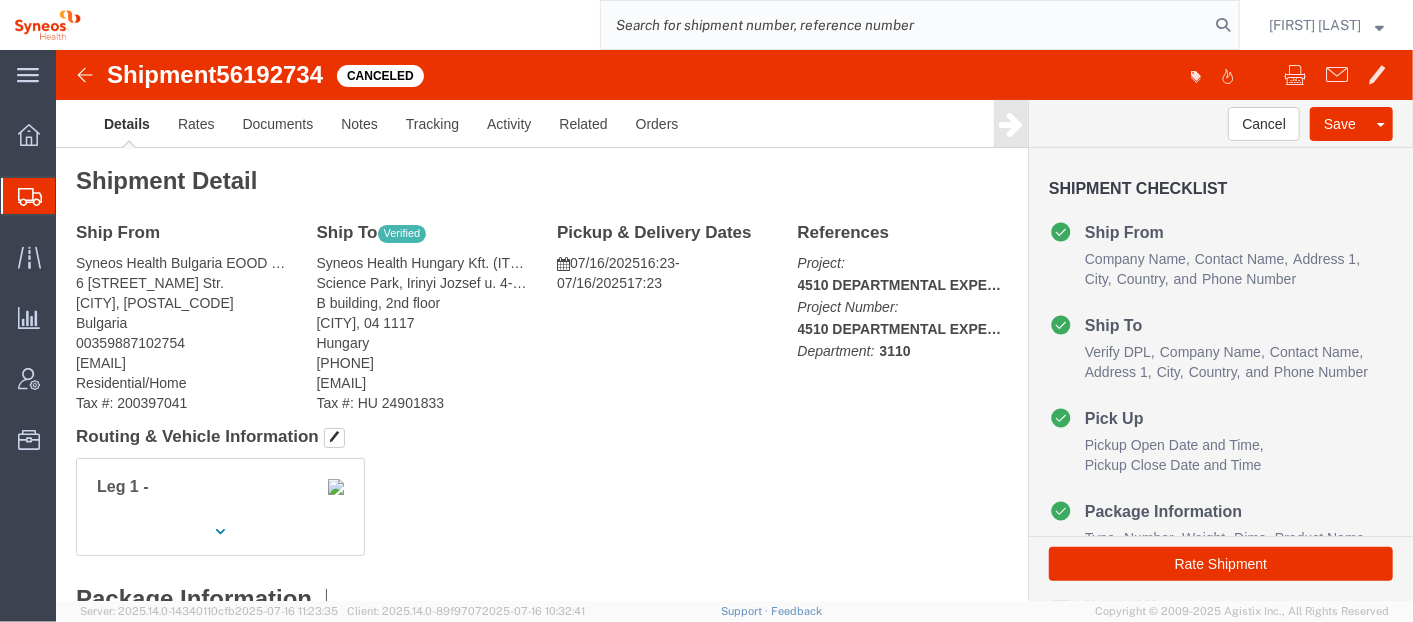 click 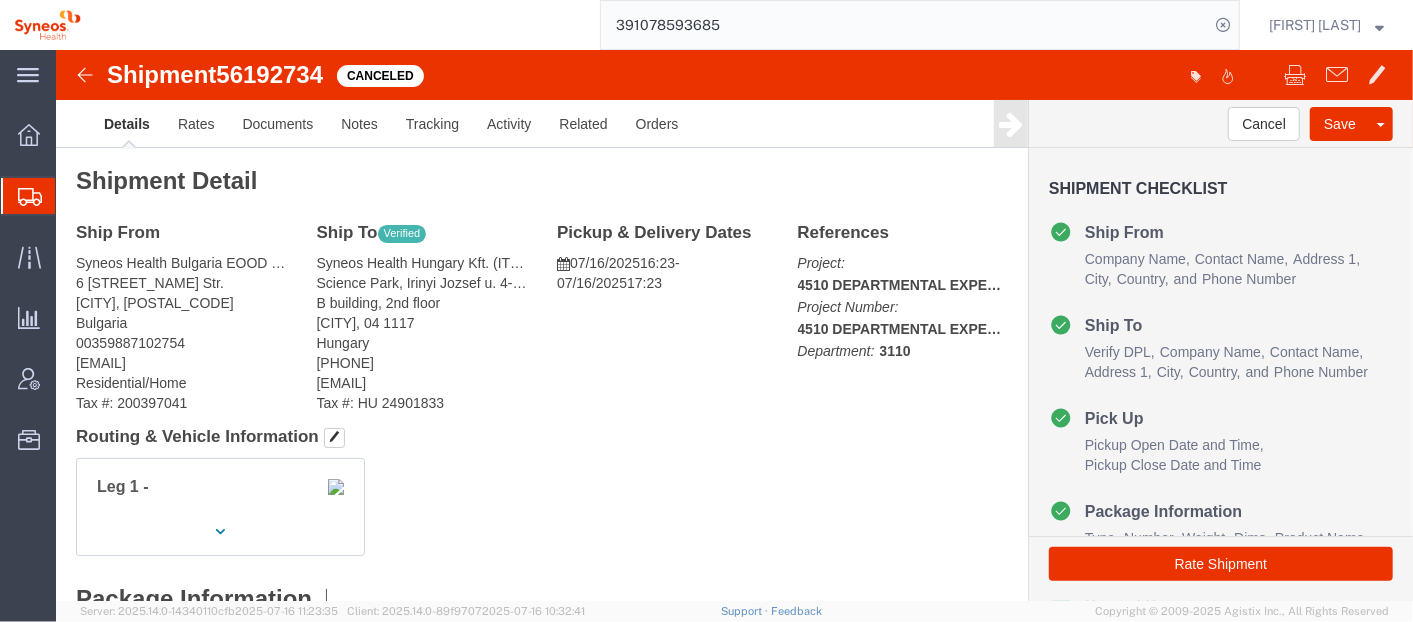 type on "391078593685" 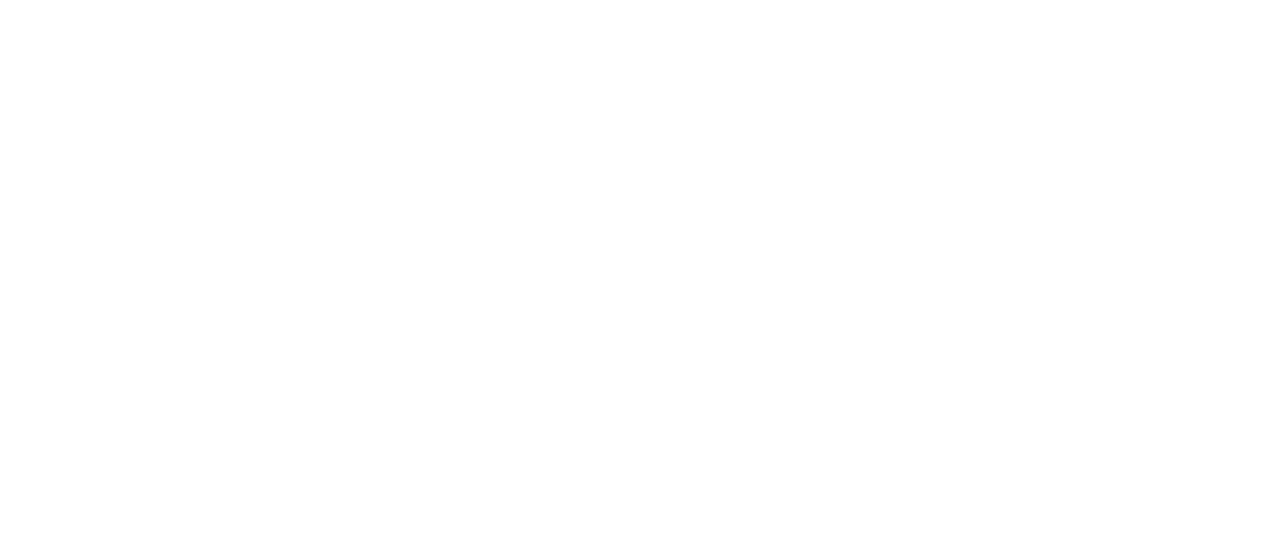 scroll, scrollTop: 0, scrollLeft: 0, axis: both 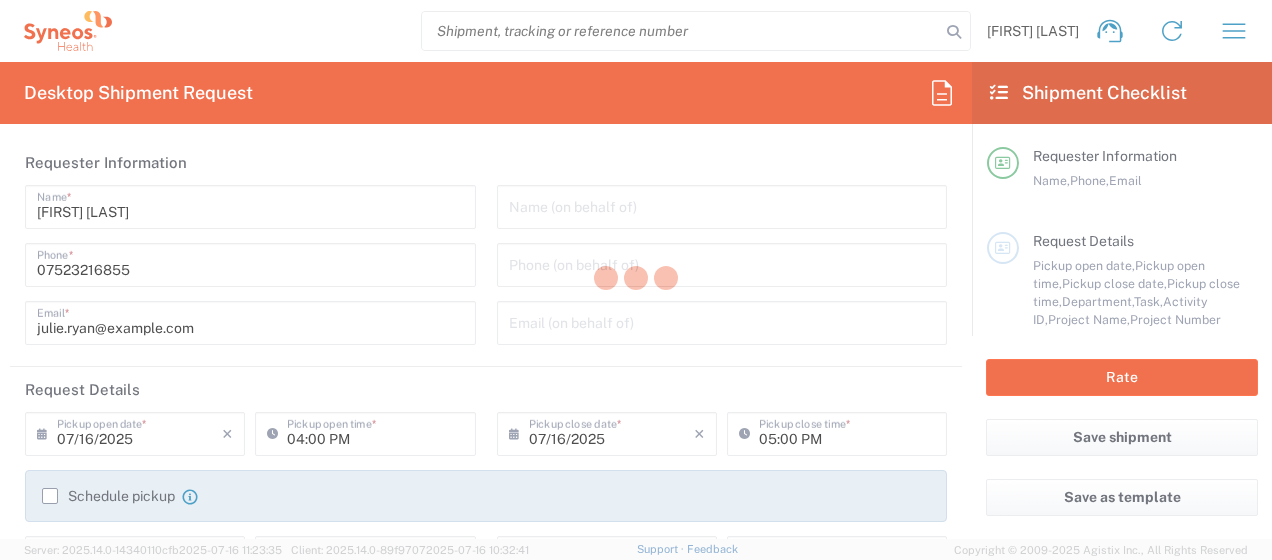 type on "8350" 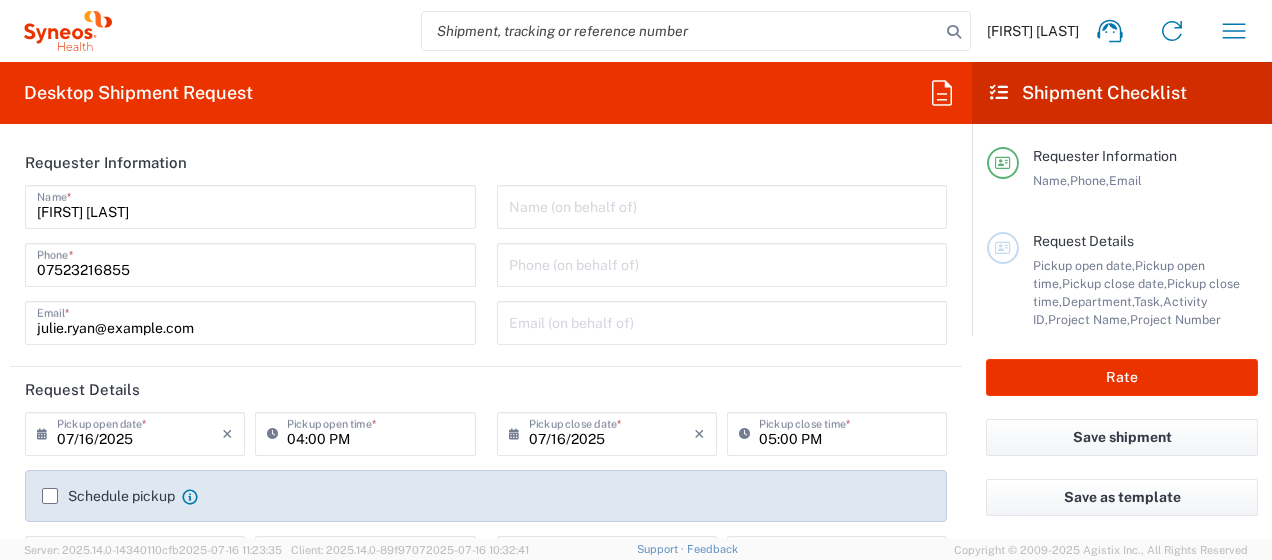 type on "Syneos Health UK Limited" 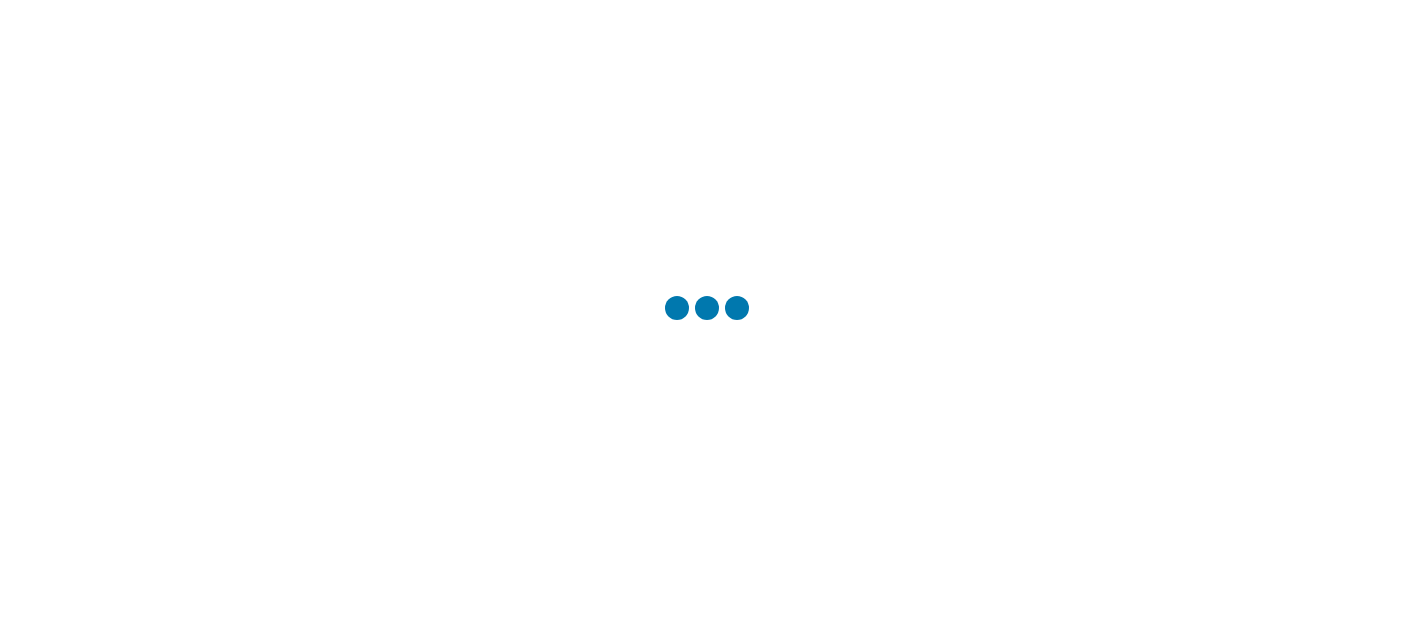 scroll, scrollTop: 0, scrollLeft: 0, axis: both 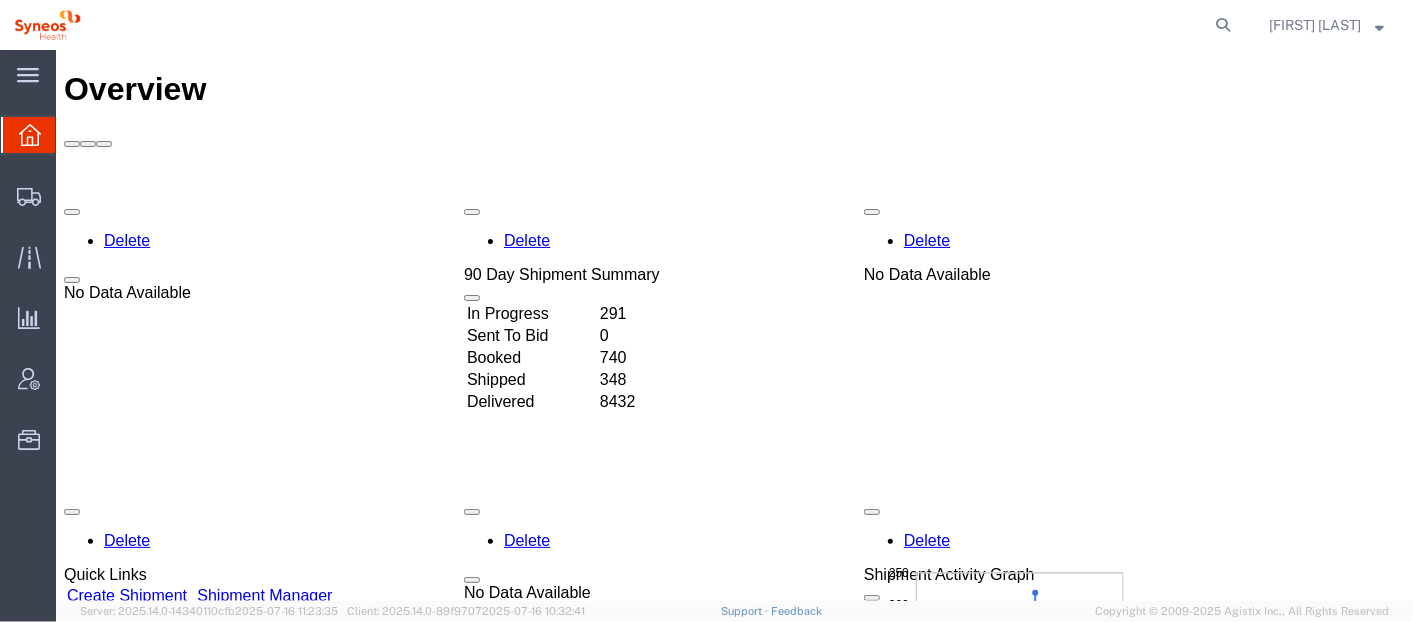 click 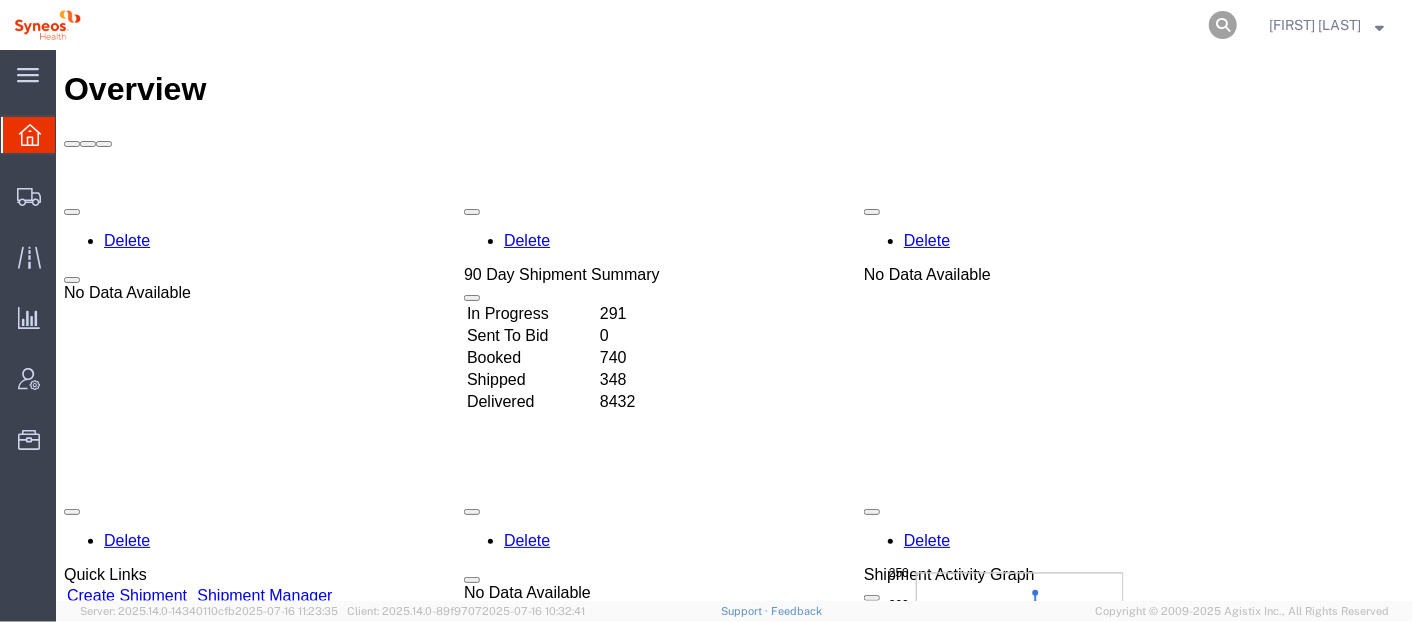 click 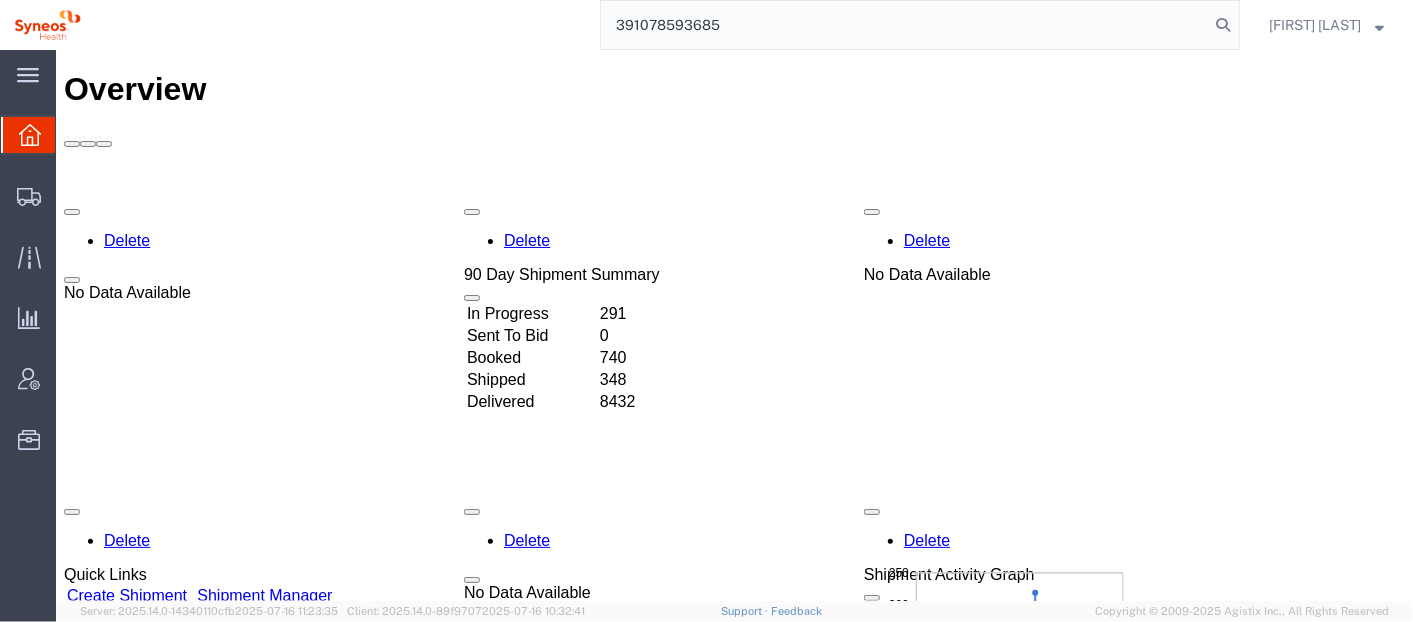type on "391078593685" 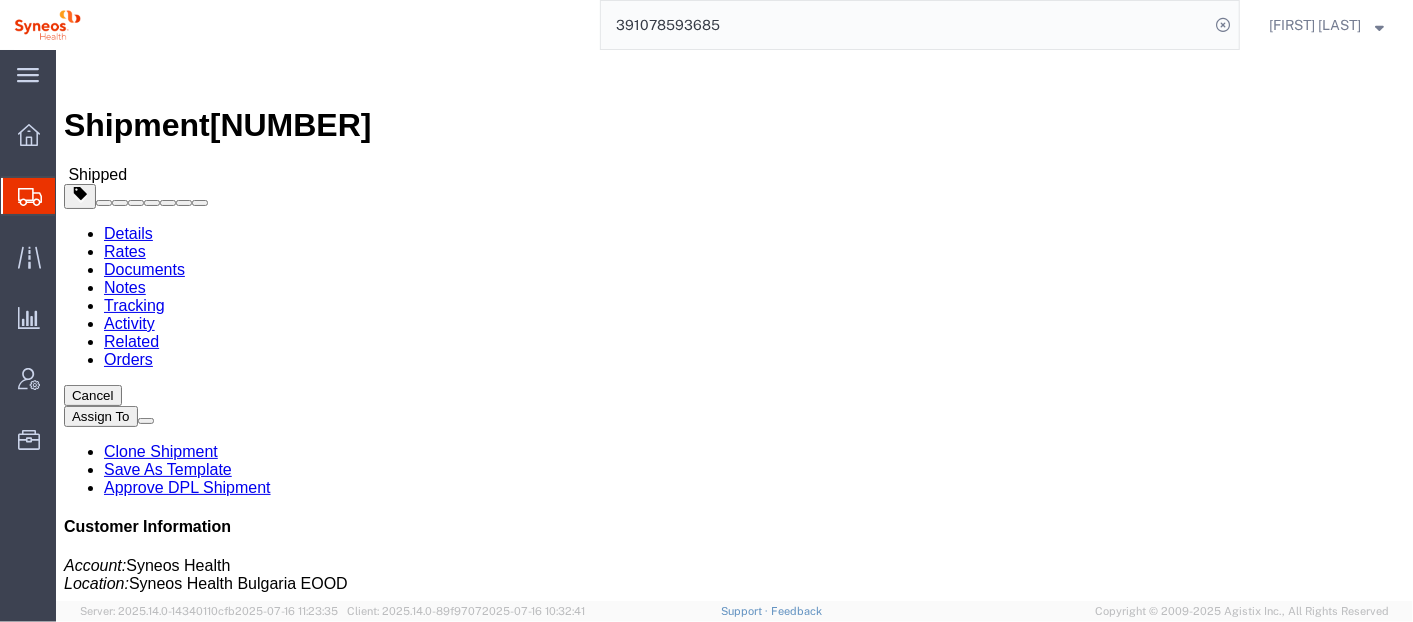 click on "Ship From [FIRST] [LAST] ([FIRST] [LAST]) [NUMBER] [STREET] [CITY], [POSTAL_CODE] [COUNTRY] [PHONE] [EMAIL] Tax #: [TAX_ID] Ship To
Syneos Health Hungary Kft. (IT Returns) Science Park, Irinyi Jozsef u. 4-20 B building, 2nd floor [CITY], [POSTAL_CODE] Hungary [PHONE] [EMAIL] Tax #: [TAX_ID]
Pickup & Delivery Dates
[DATE] [TIME]
-
[DATE] [TIME] Pickup request number: [NUMBER] Edit Date and Time
Pickup Date:
Pickup Start Date Pickup Start Time Pickup Open Date and Time [DATE] [TIME] Pickup Close Date Pickup Close Time
Pickup Close Date and Time
[DATE] [TIME]
Delivery by Date
Delivery Start Date Delivery Start Time
Deliver Open Date and Time
Deliver Close Date Deliver Close Time
Deliver Close Date and Time
Notify carrier of changes
Cancel Cancel" 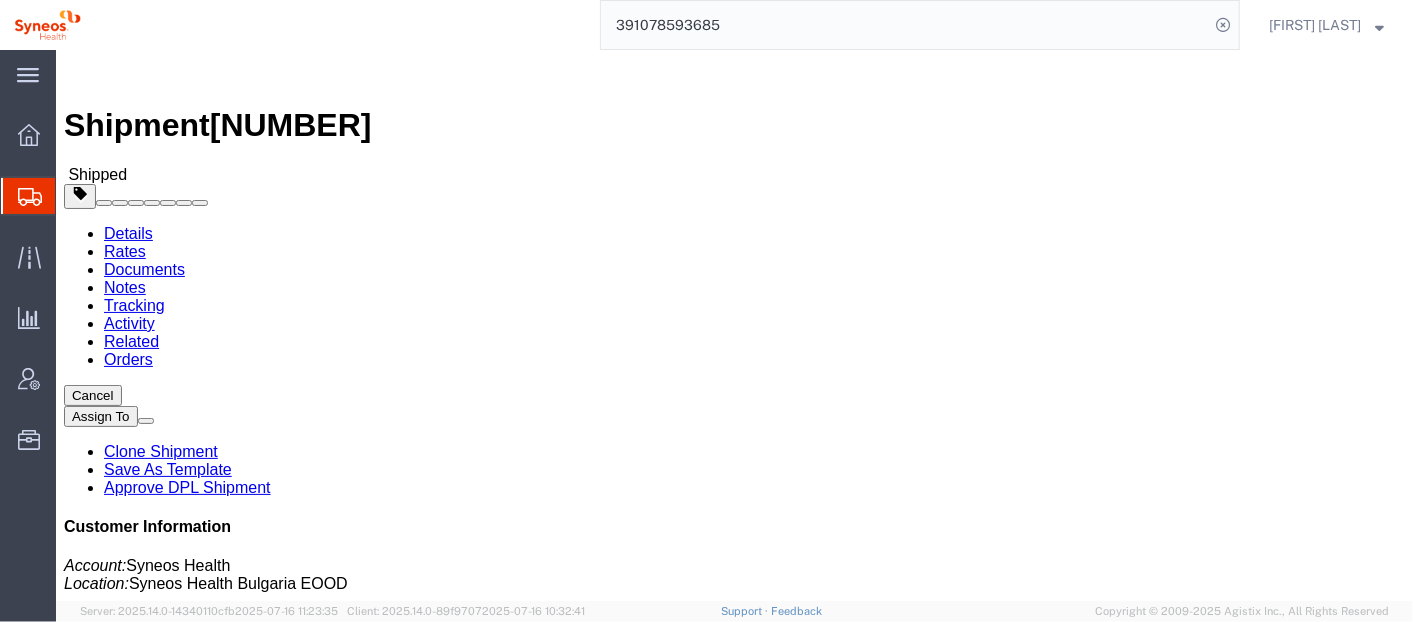 click on "Shipment Manager" 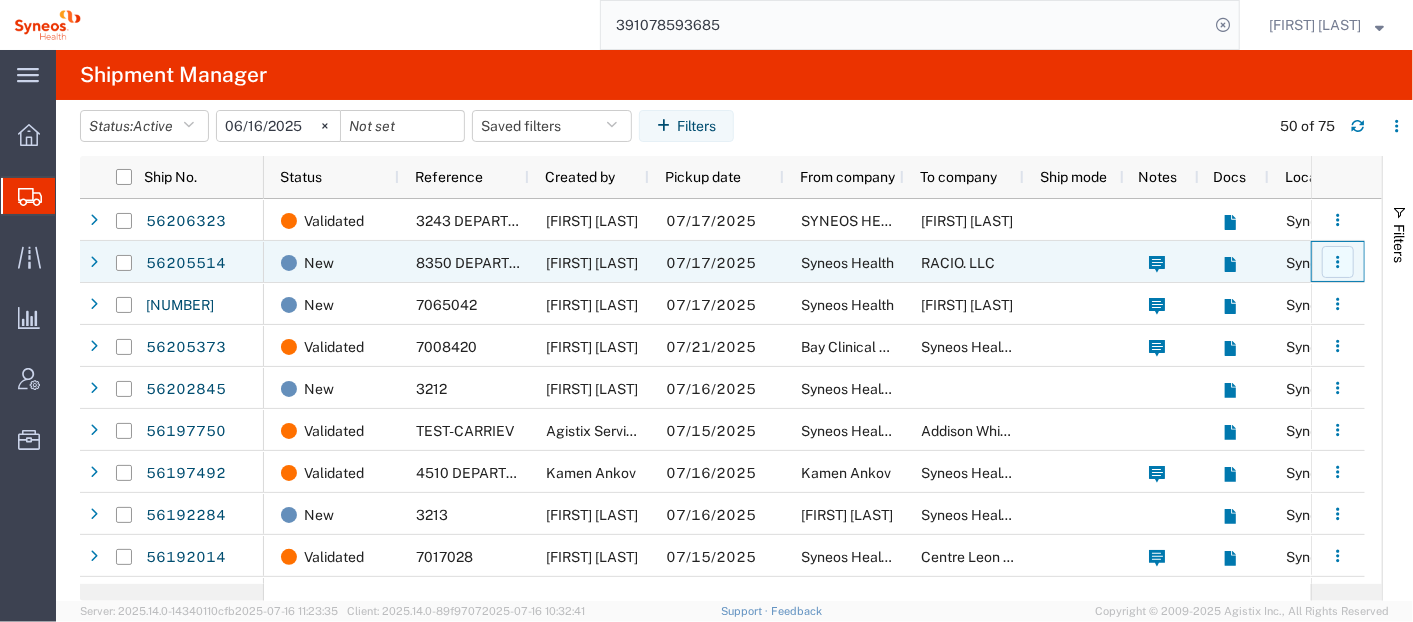 click 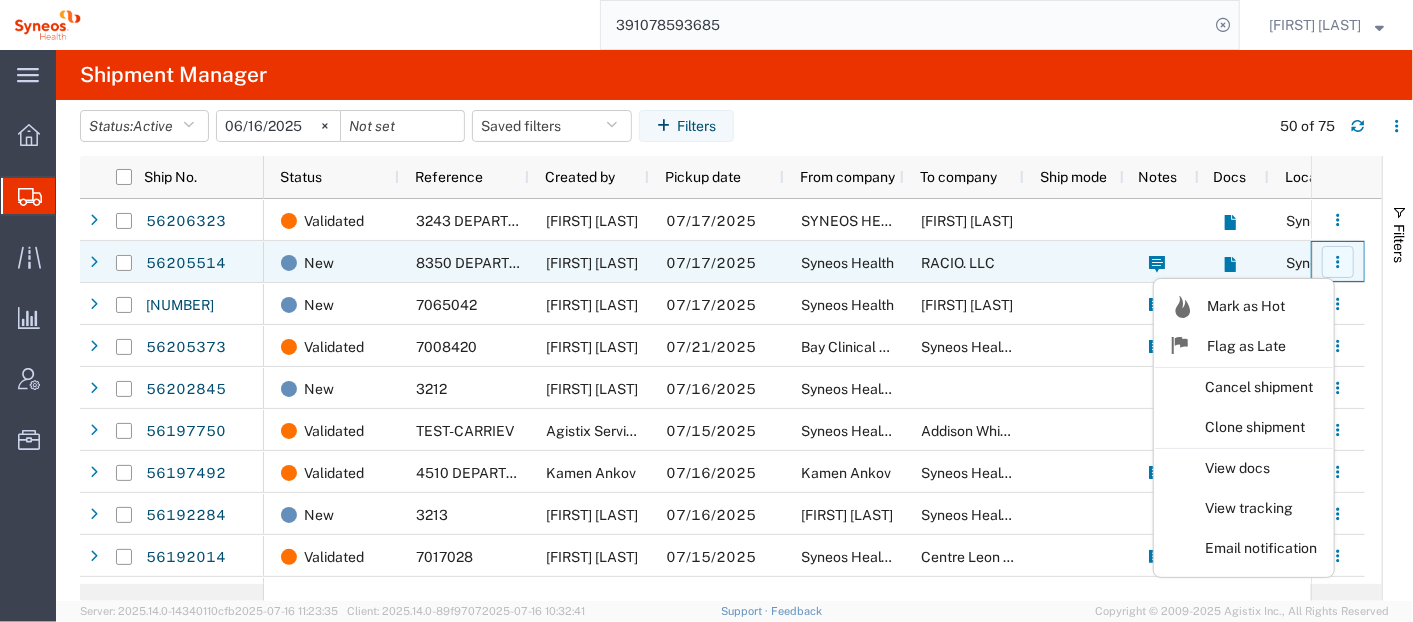 click 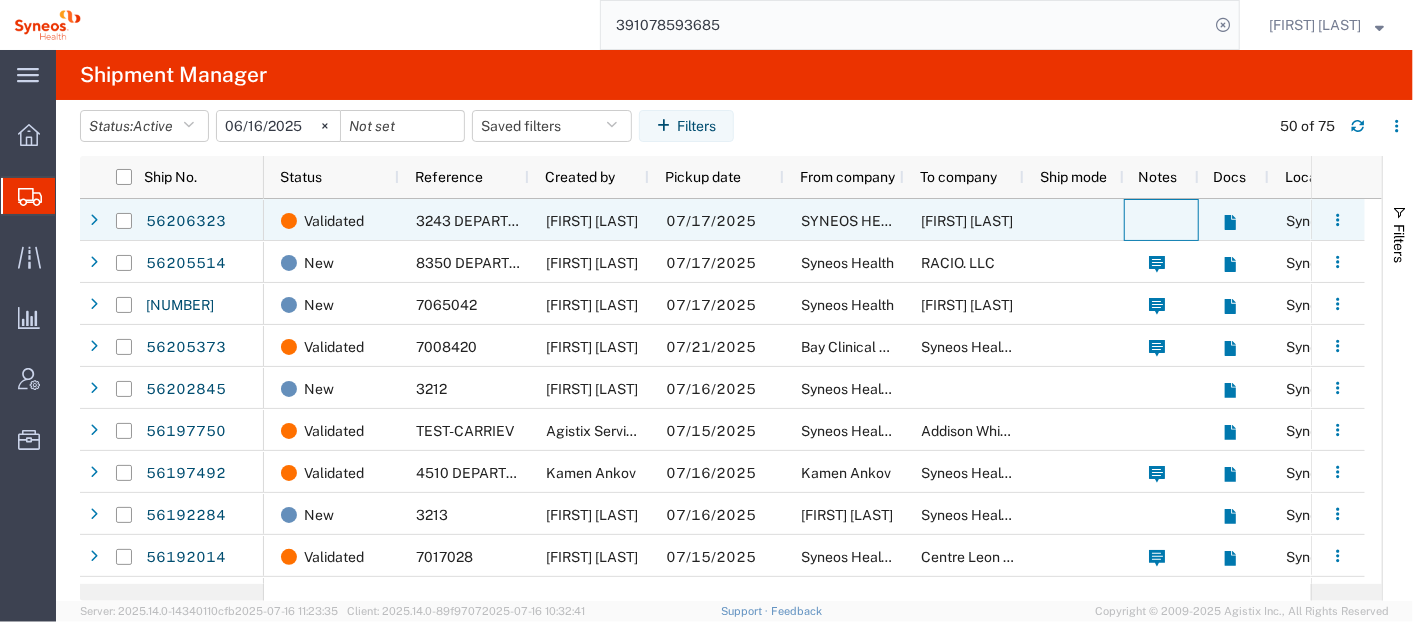 click 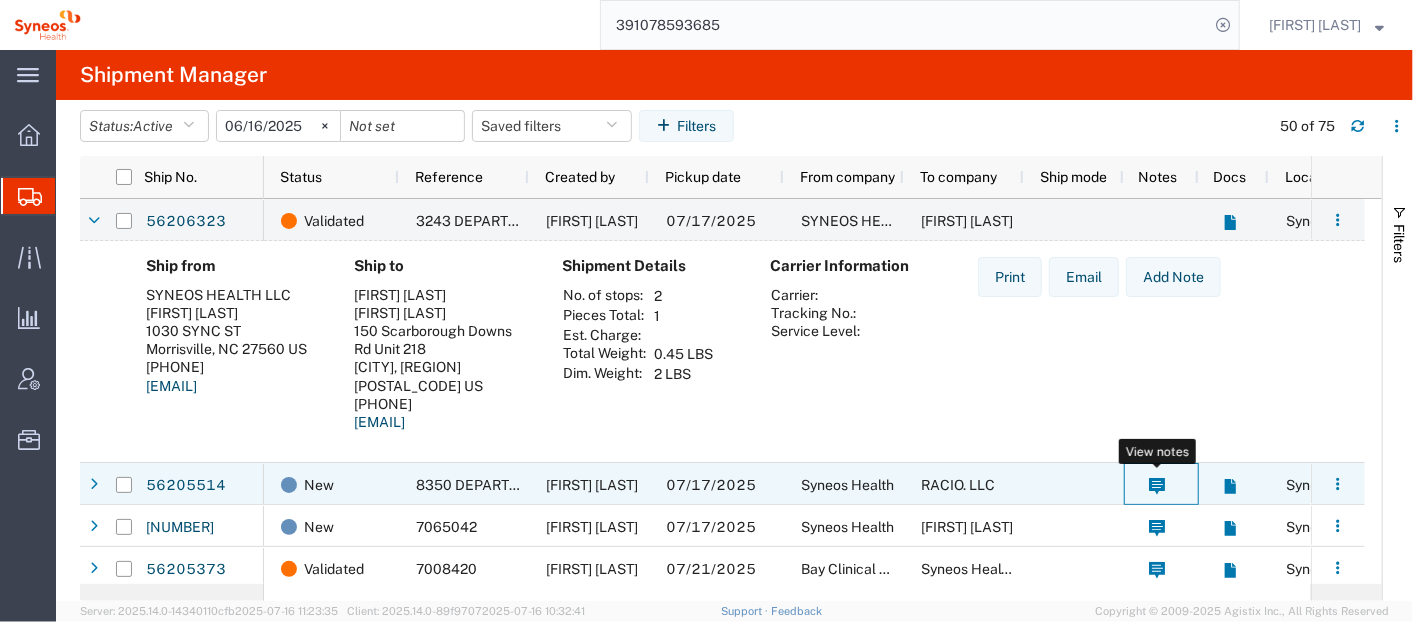 click 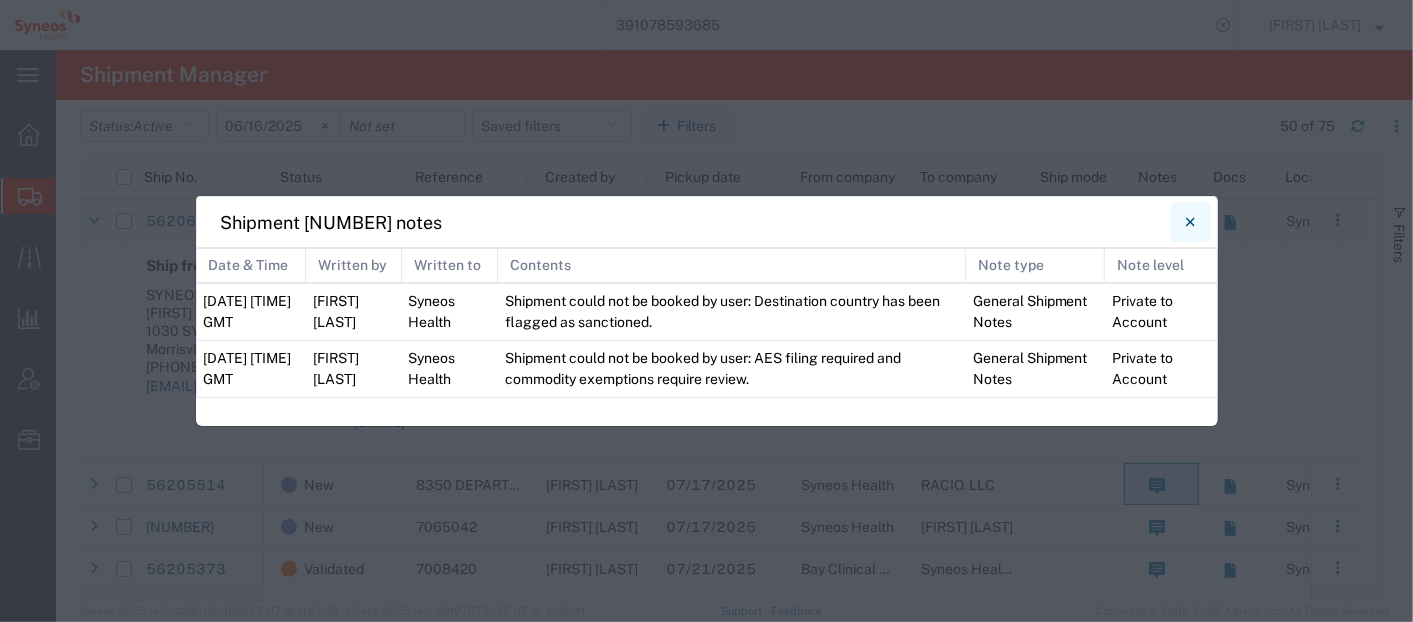 click 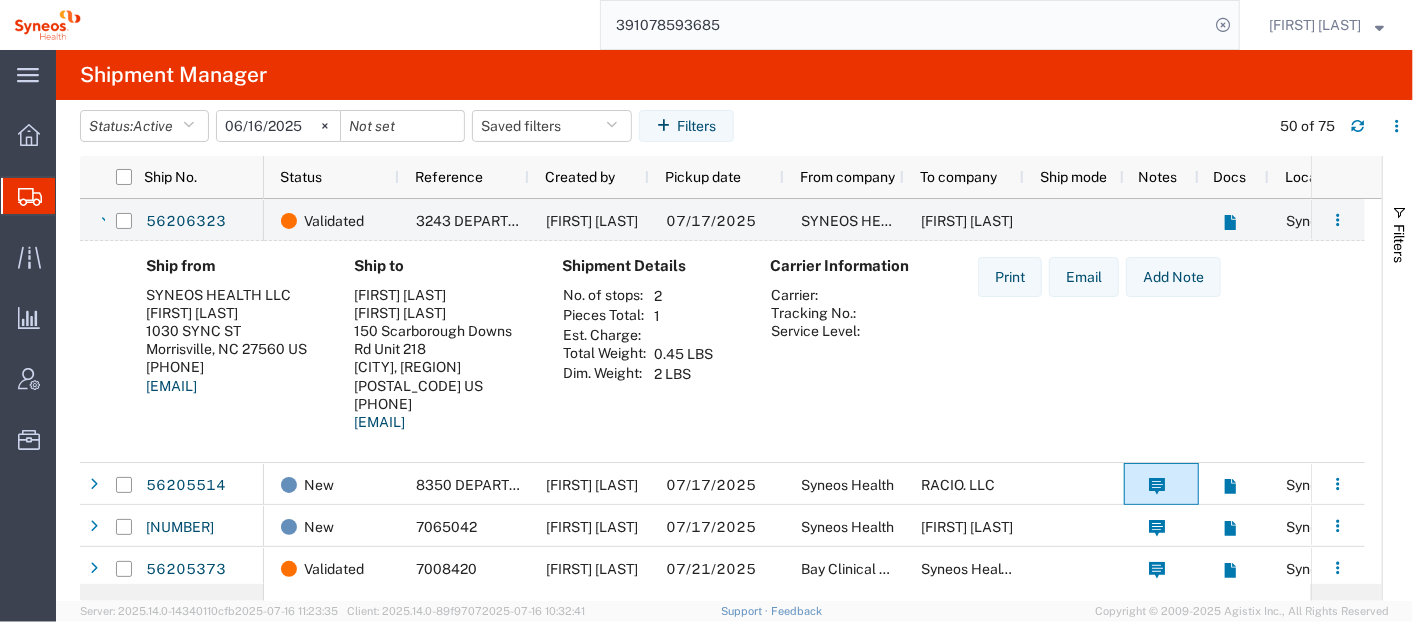 scroll, scrollTop: 187, scrollLeft: 0, axis: vertical 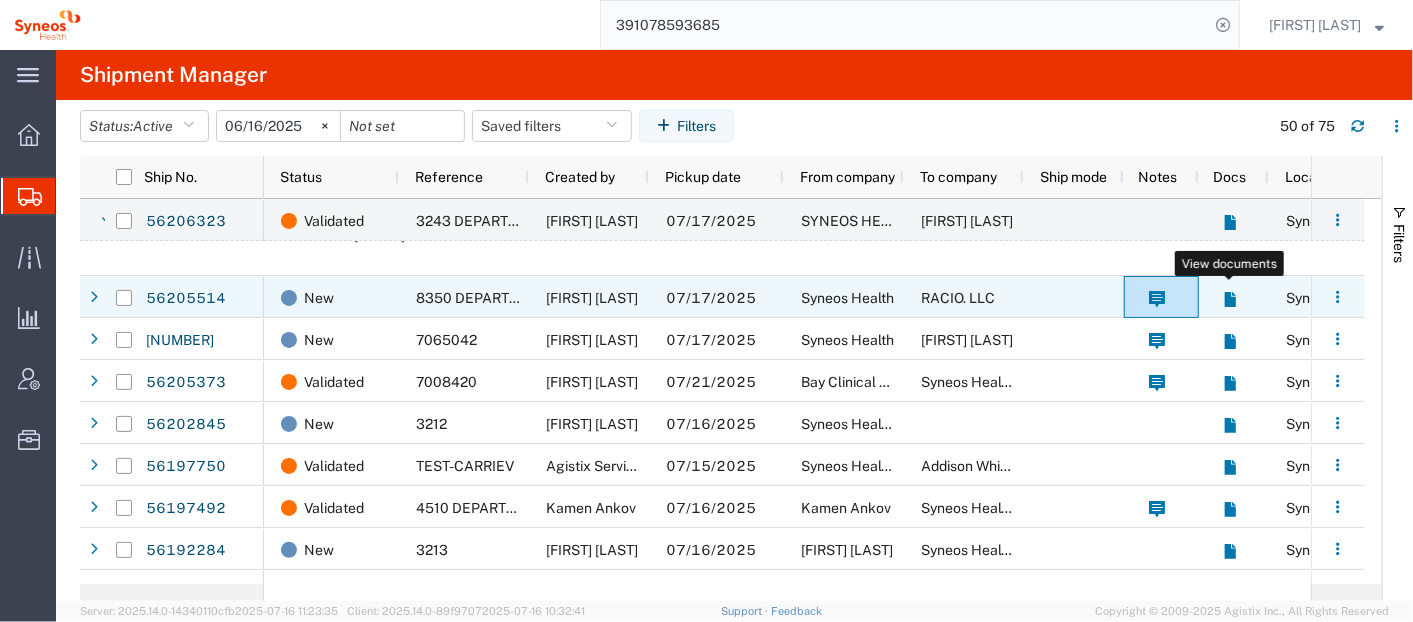 click 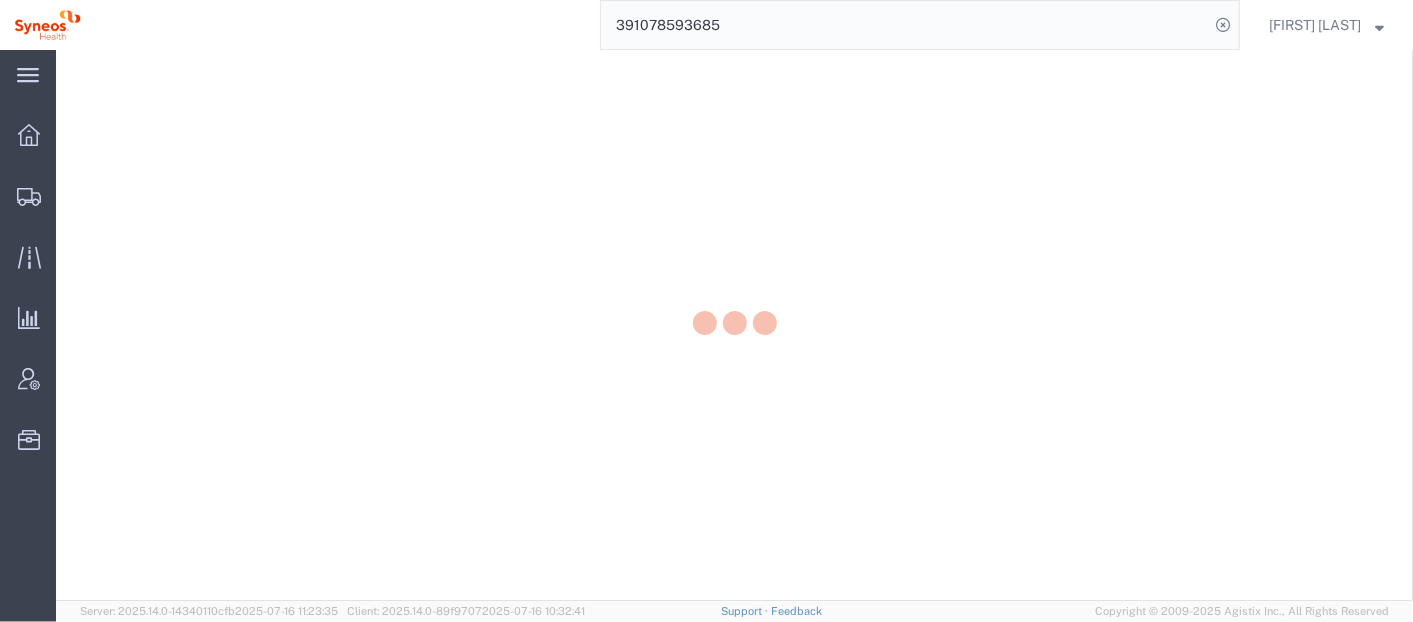 scroll, scrollTop: 0, scrollLeft: 0, axis: both 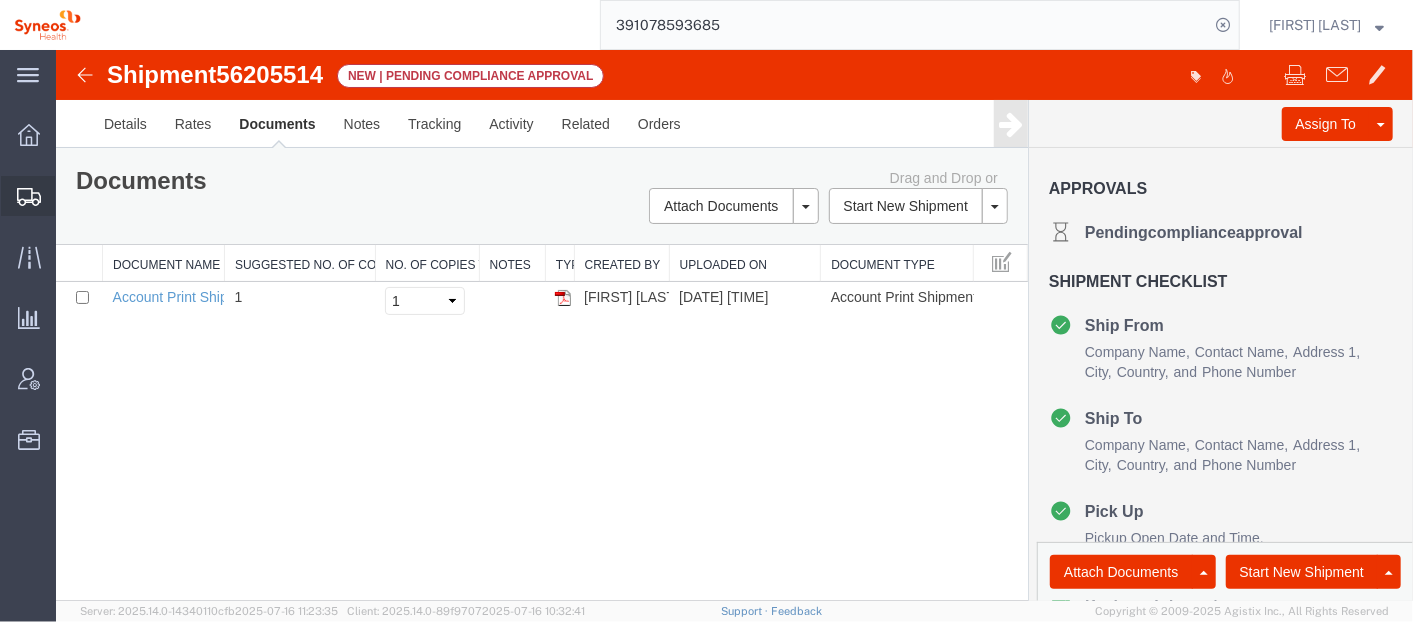 click on "Shipment Manager" 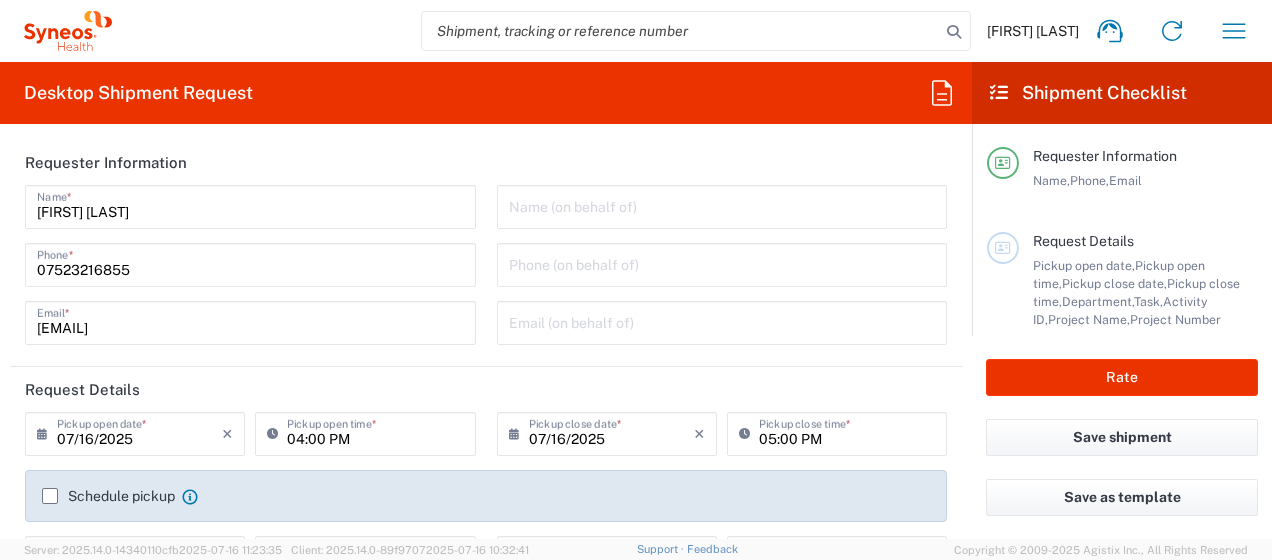 scroll, scrollTop: 0, scrollLeft: 0, axis: both 